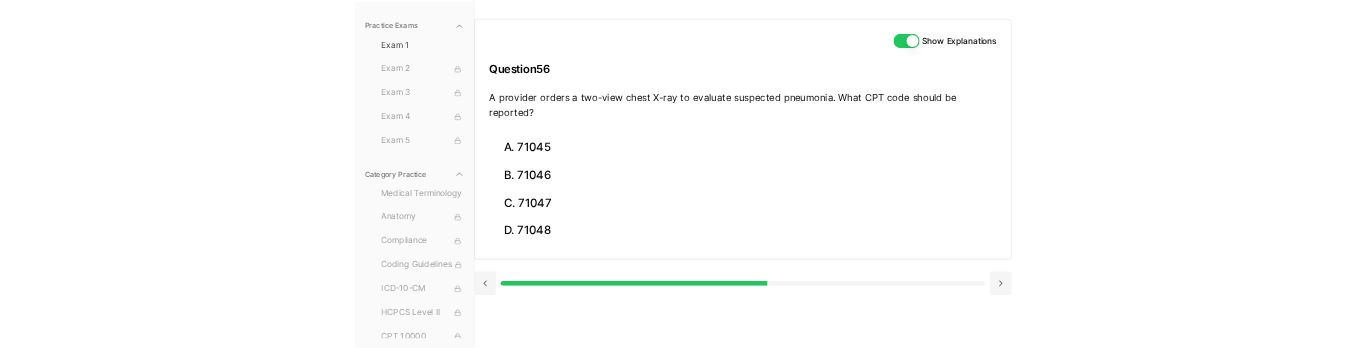 scroll, scrollTop: 0, scrollLeft: 0, axis: both 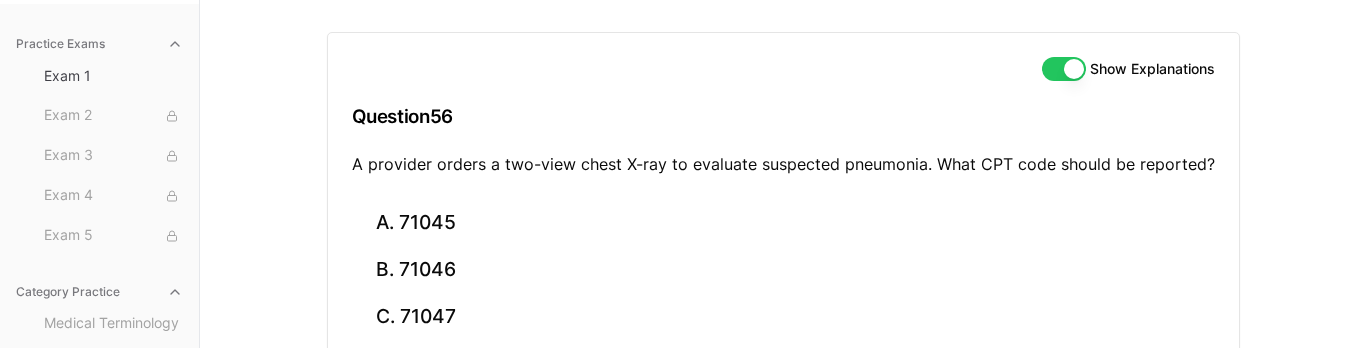 click on "Show Explanations Question  56 A provider orders a two-view chest X-ray to evaluate suspected pneumonia. What CPT code should be reported? A. [NUMBER] B. [NUMBER] C. [NUMBER] D. [NUMBER]" at bounding box center [783, 183] 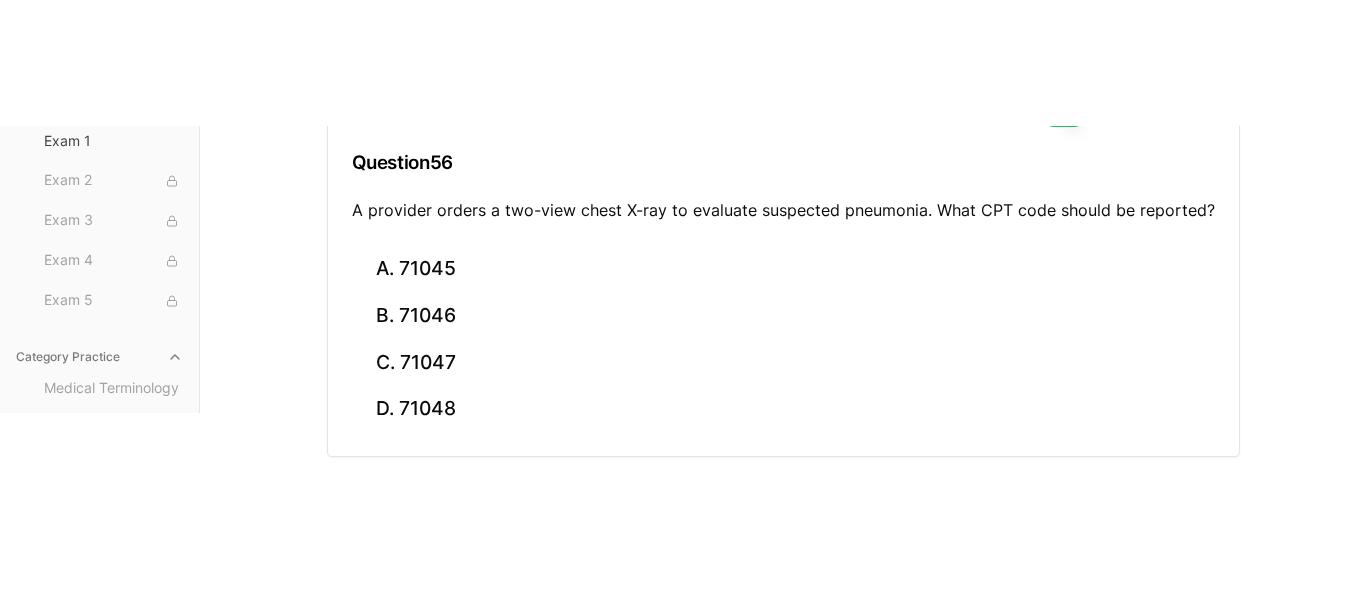 scroll, scrollTop: 184, scrollLeft: 0, axis: vertical 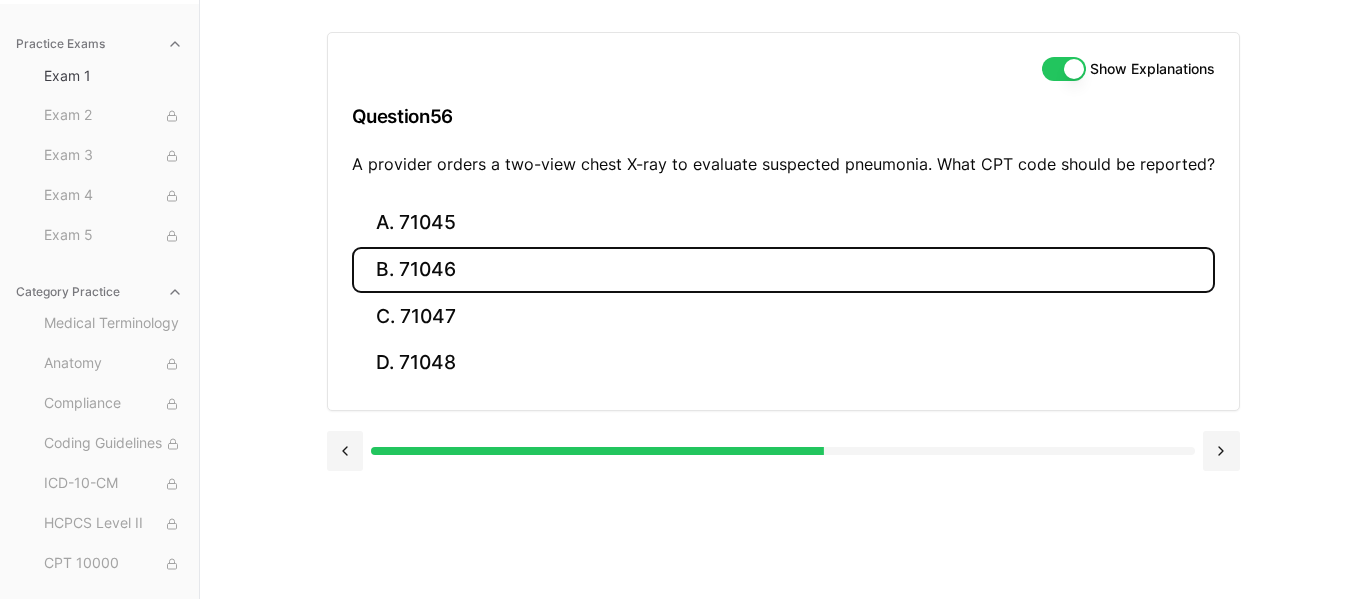 click on "B. 71046" at bounding box center [783, 270] 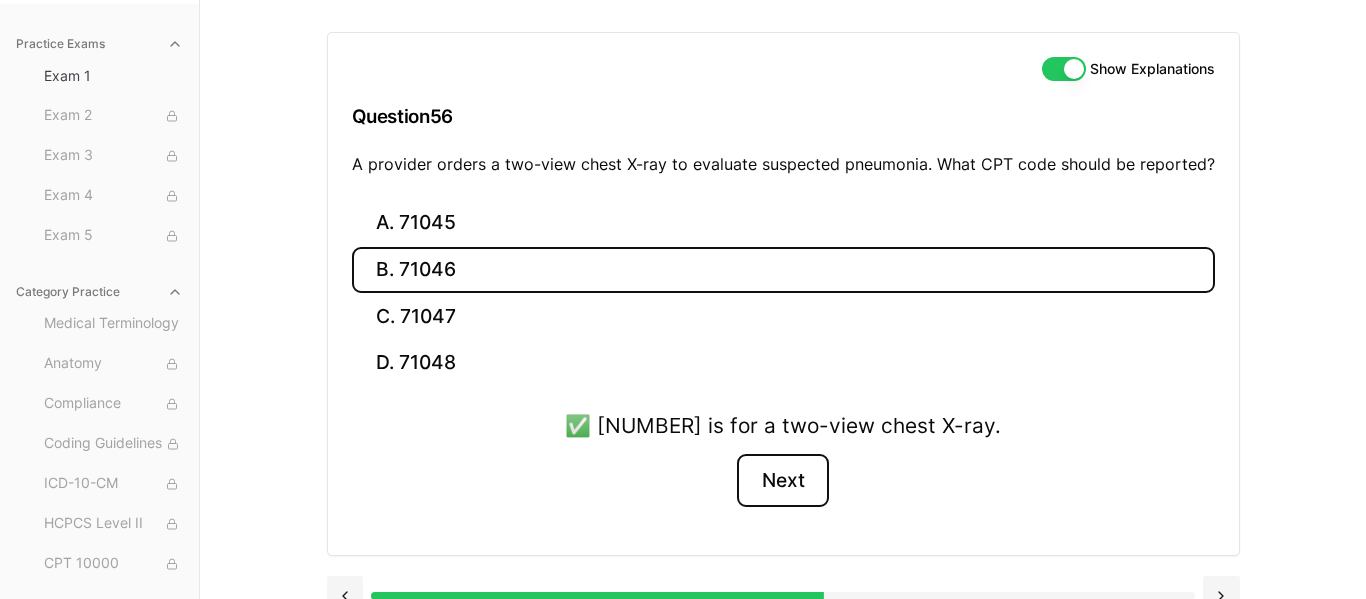 click on "Next" at bounding box center (782, 481) 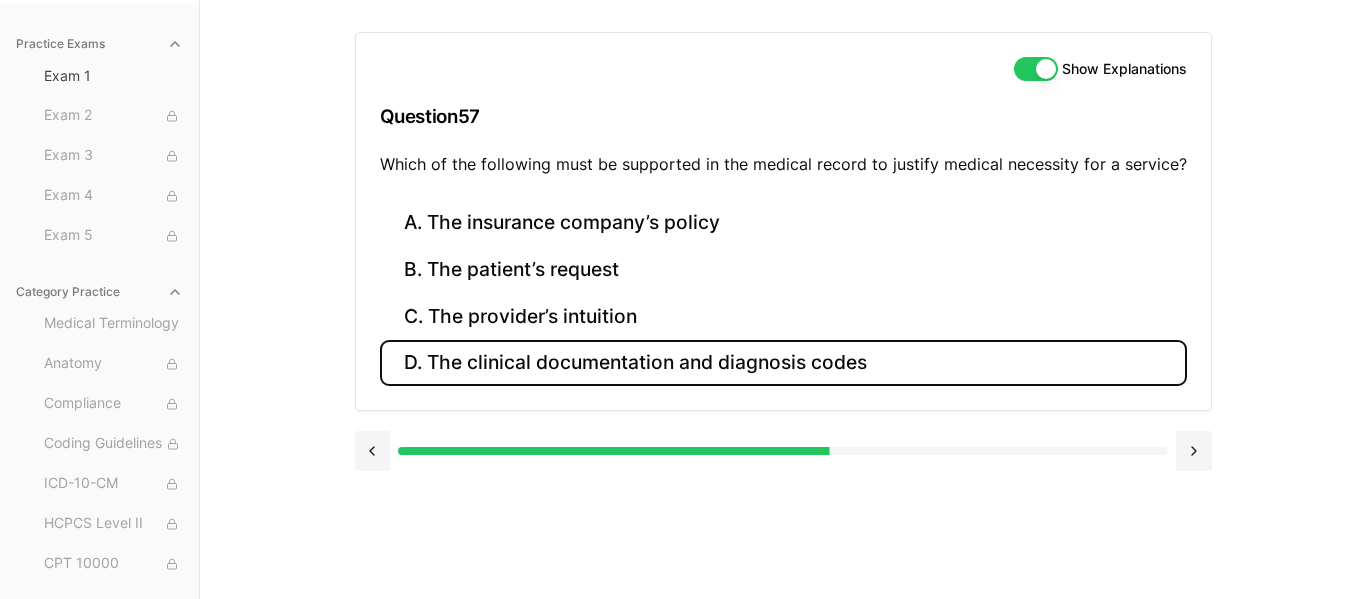 click on "D. The clinical documentation and diagnosis codes" at bounding box center (783, 363) 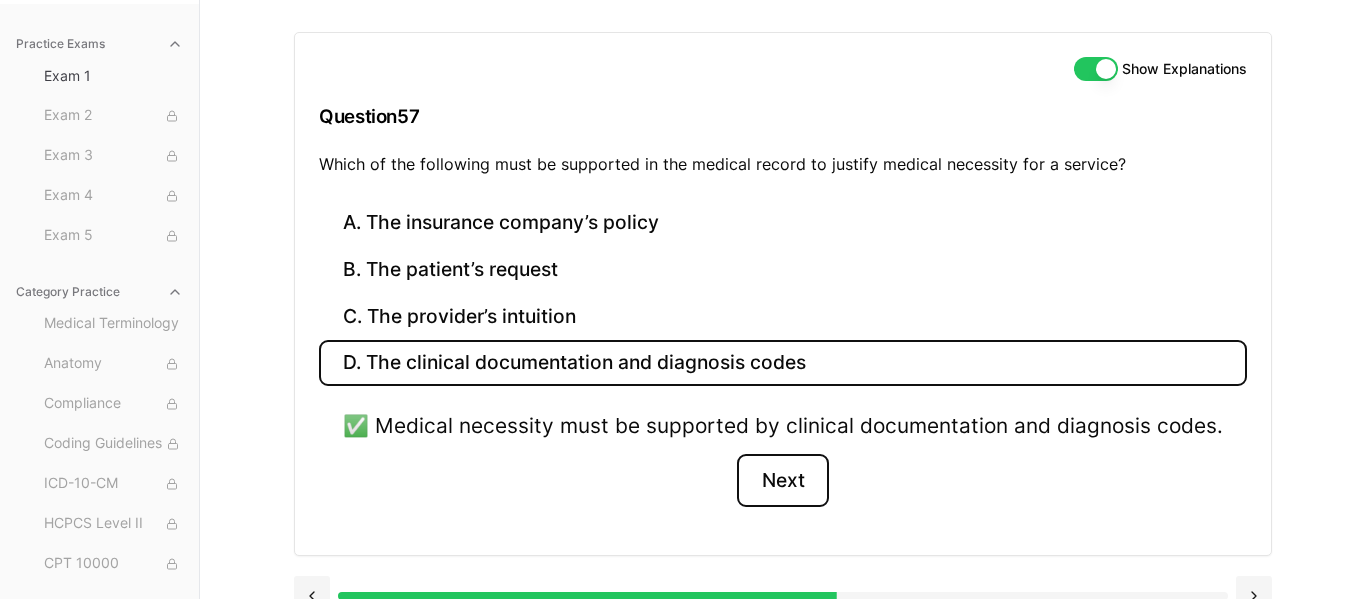 click on "Next" at bounding box center (782, 481) 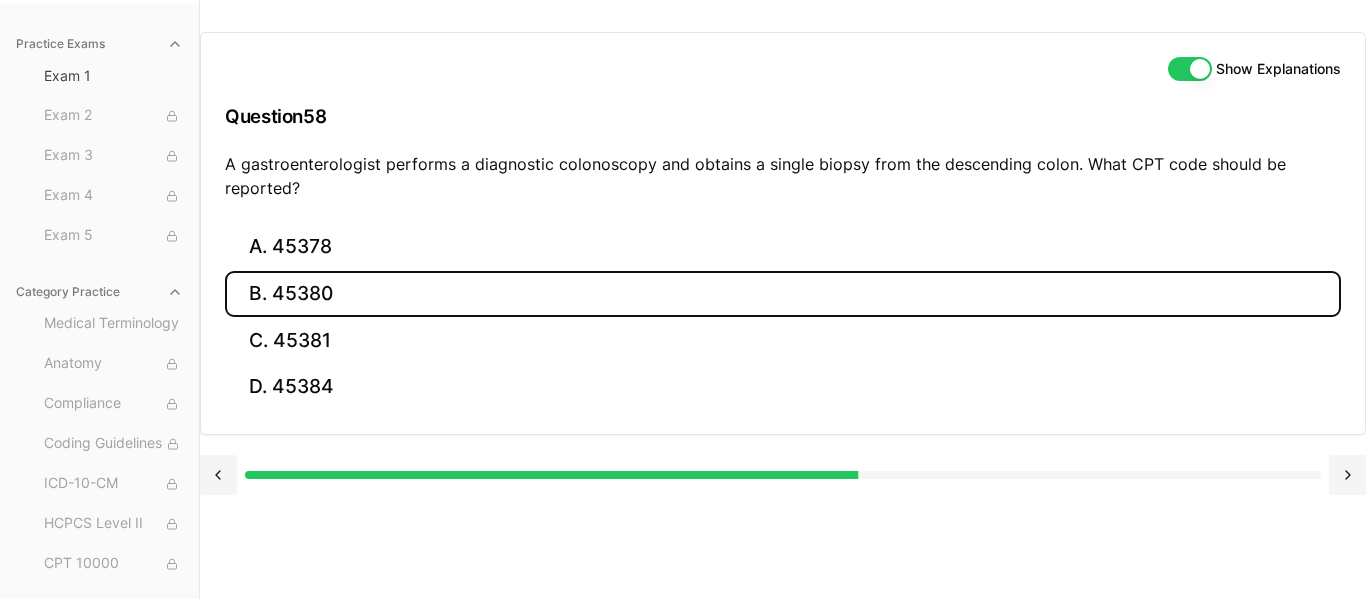 click on "B. 45380" at bounding box center [783, 294] 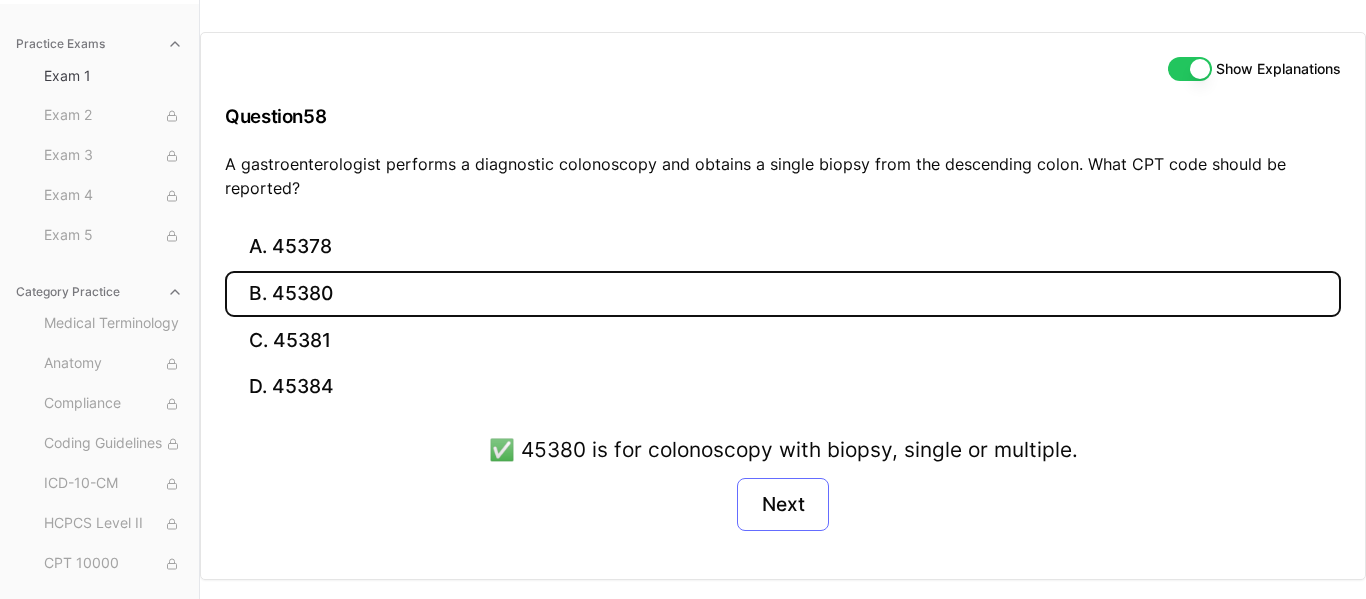click on "Next" at bounding box center (782, 505) 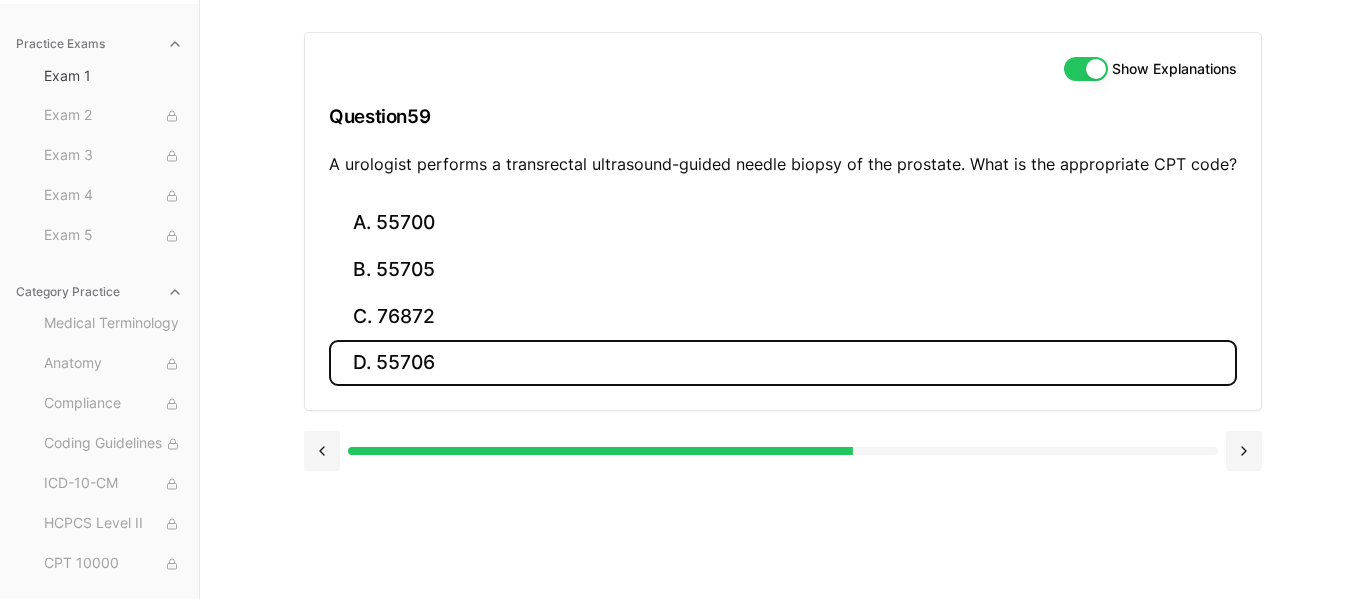 click on "D. 55706" at bounding box center [783, 363] 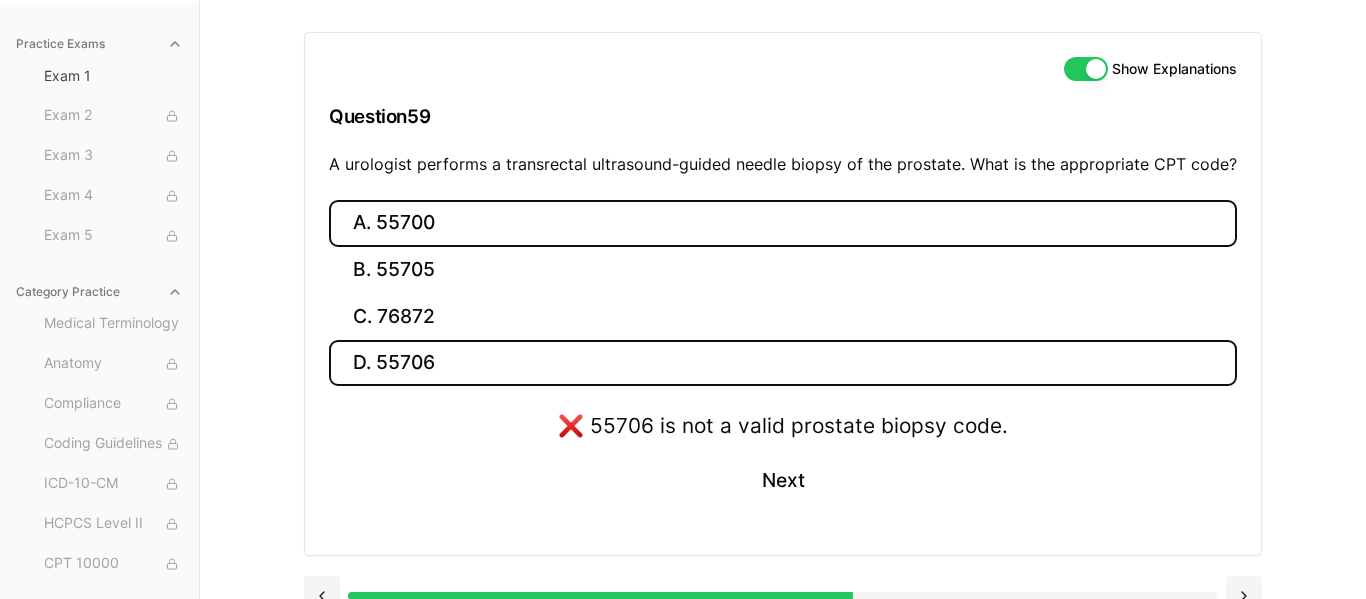 click on "A. 55700" at bounding box center [783, 223] 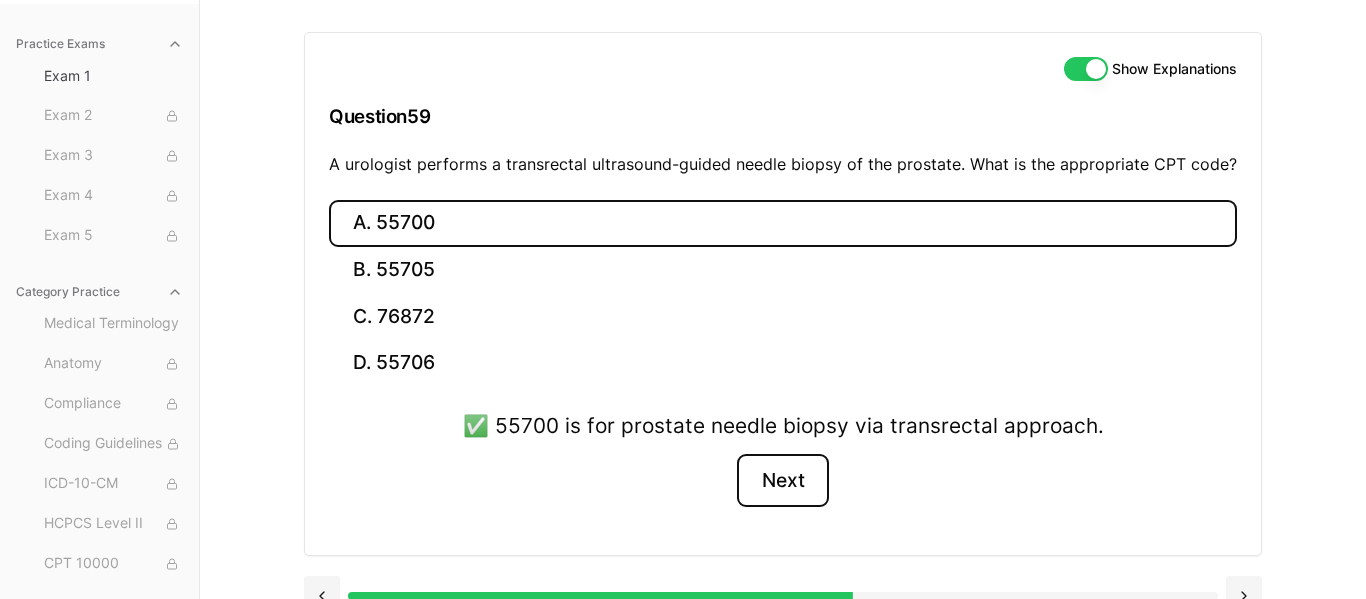 click on "Next" at bounding box center [782, 481] 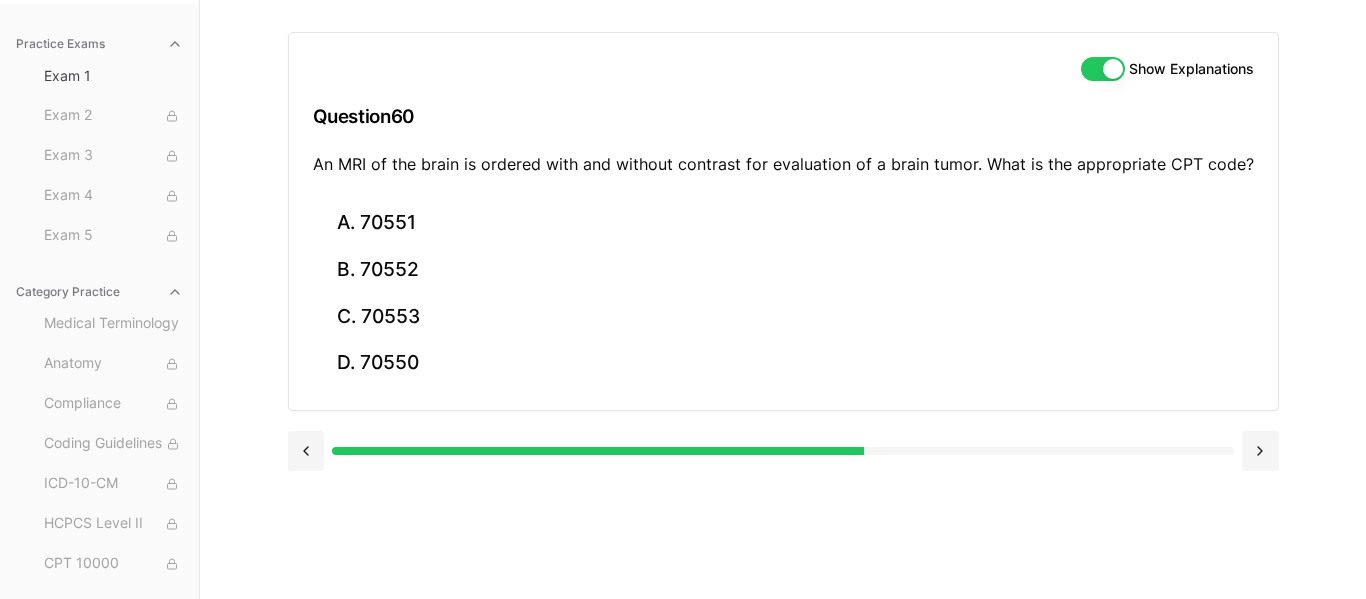 click on "Show Explanations Question  60 An MRI of the brain is ordered with and without contrast for evaluation of a brain tumor. What is the appropriate CPT code? A. [NUMBER] B. [NUMBER] C. [NUMBER] D. [NUMBER]" at bounding box center (783, 299) 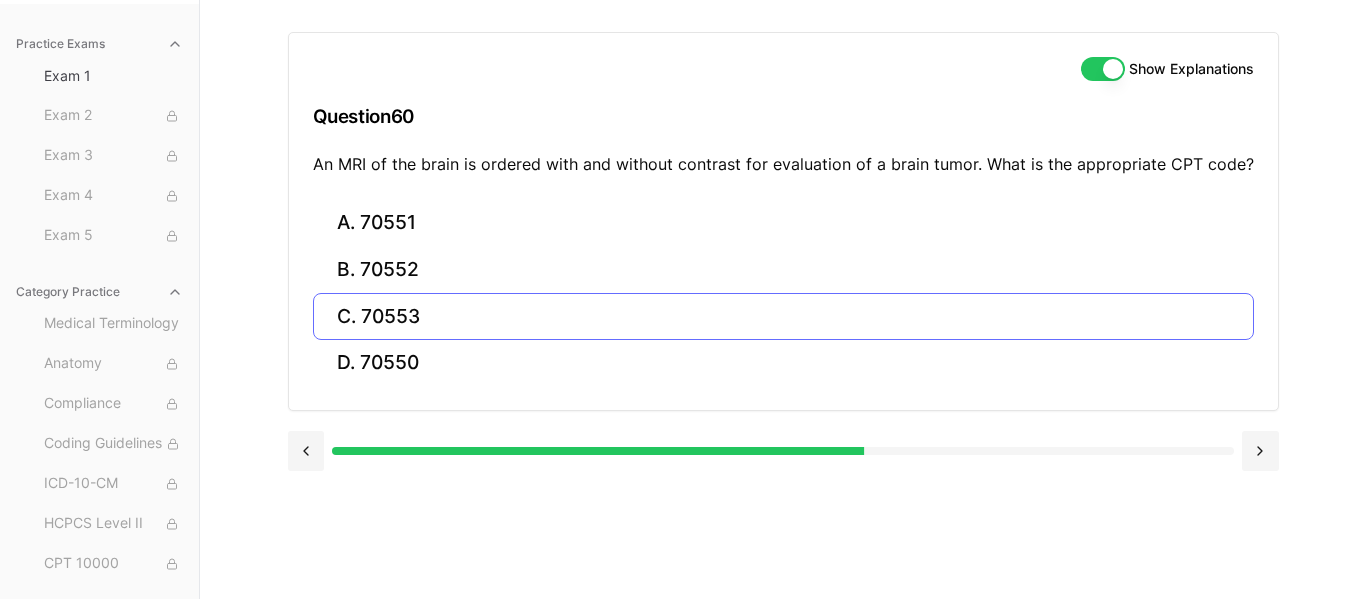 click on "C. 70553" at bounding box center (783, 316) 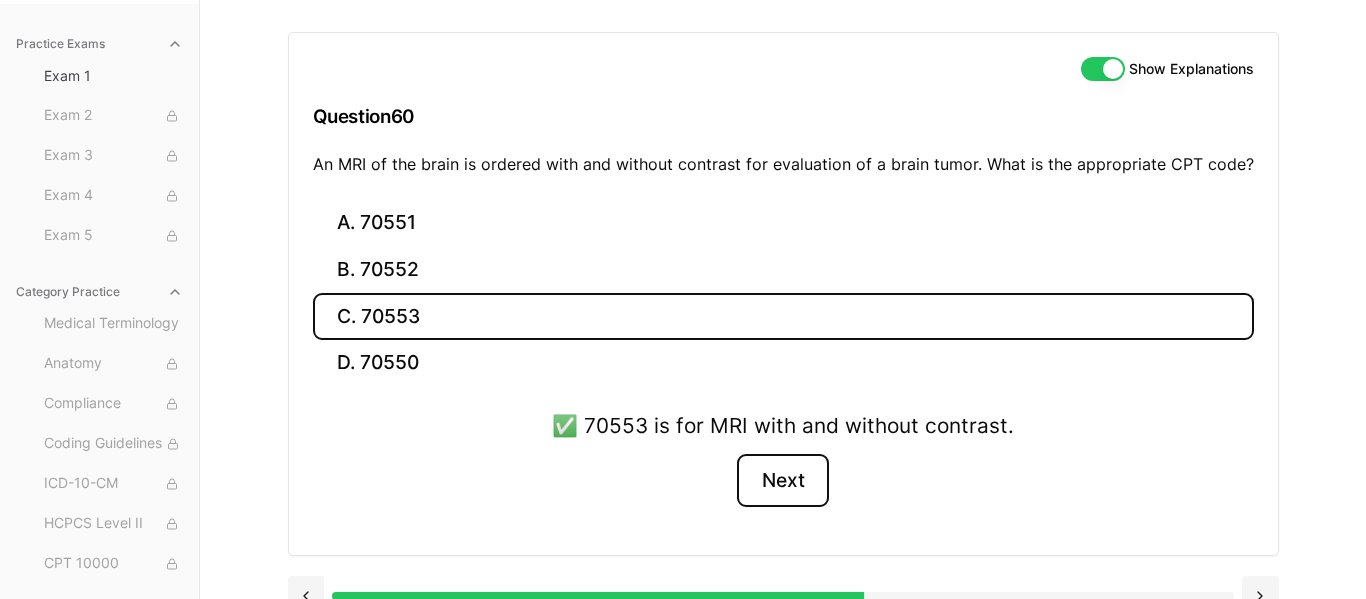 click on "Next" at bounding box center [782, 481] 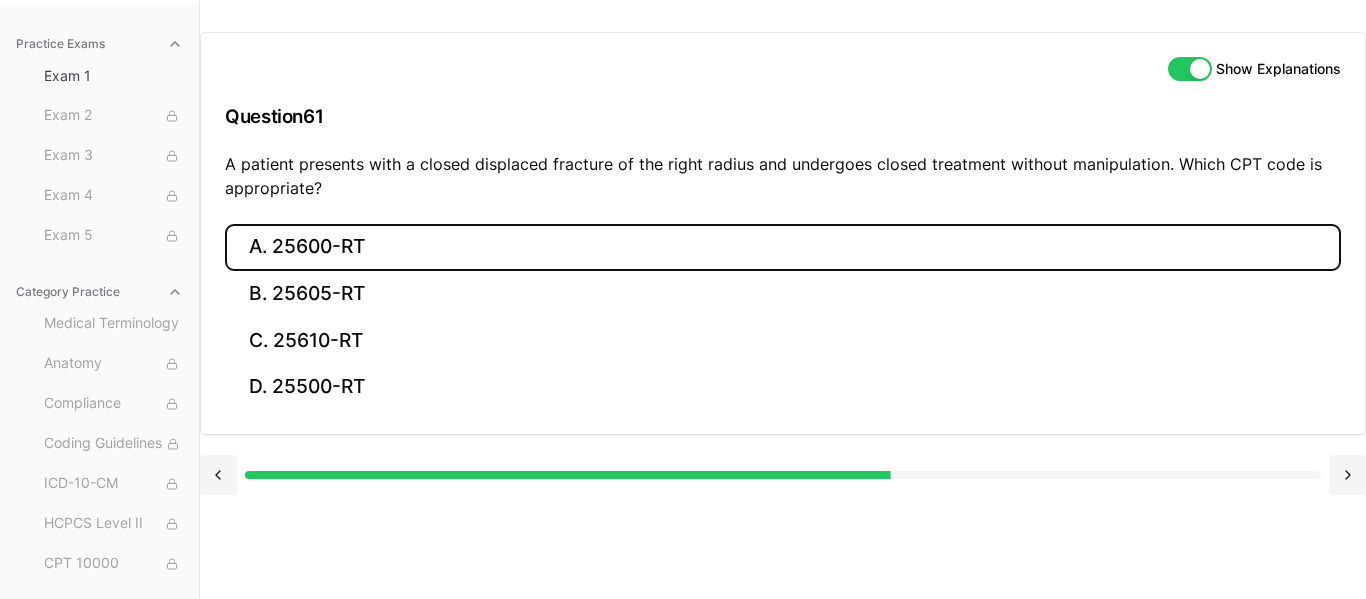 click on "A. 25600-RT" at bounding box center (783, 247) 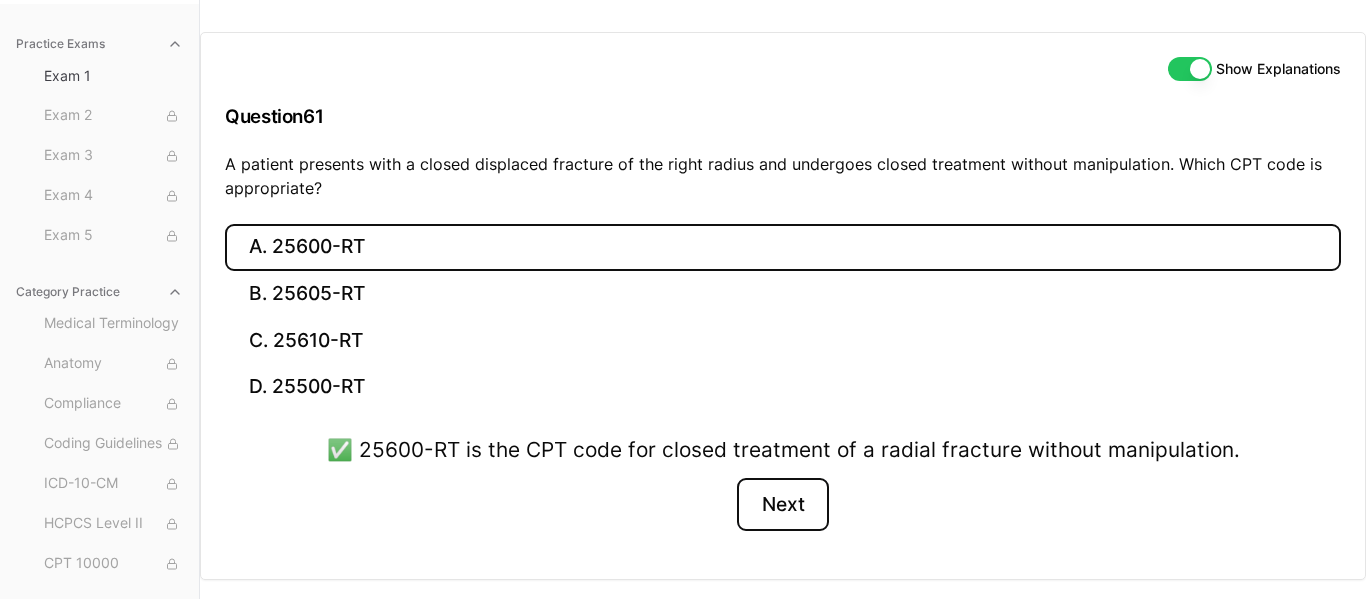 click on "Next" at bounding box center [782, 505] 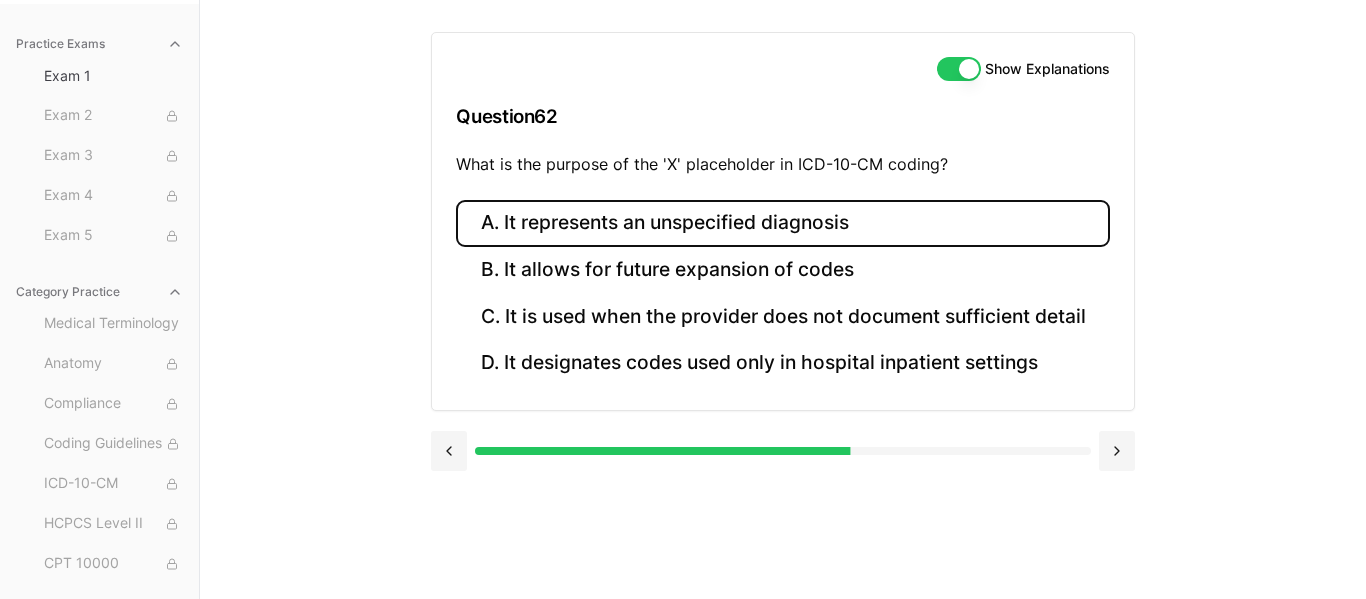 click on "A. It represents an unspecified diagnosis" at bounding box center [782, 223] 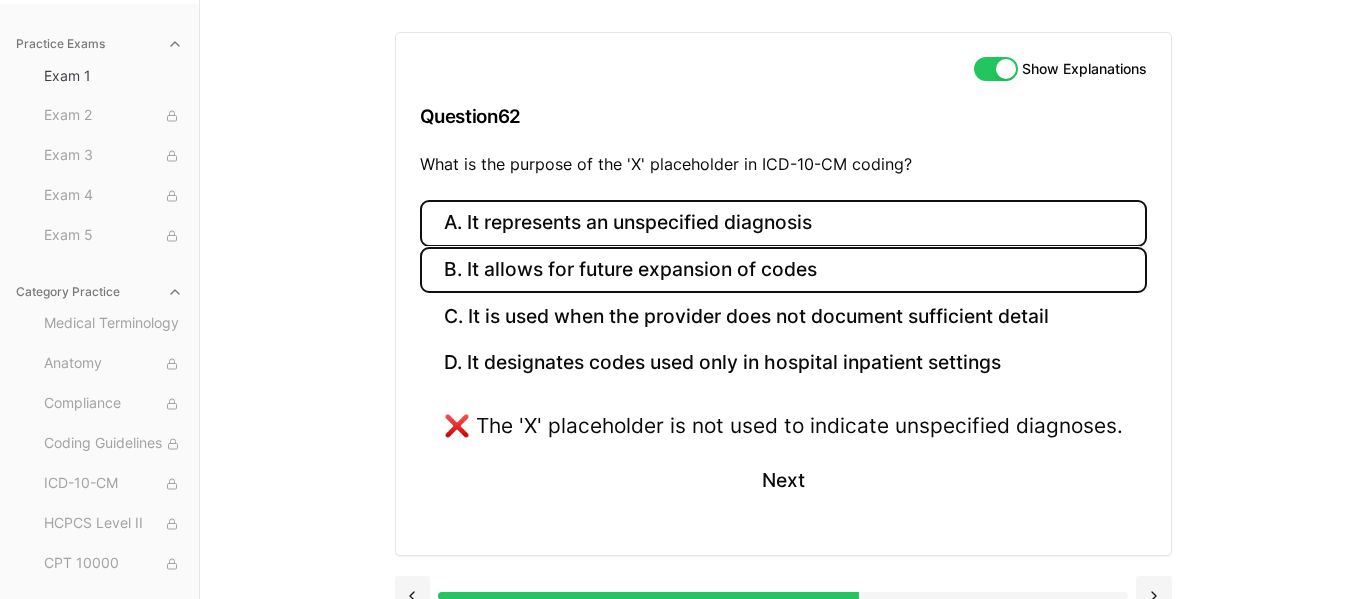 click on "B. It allows for future expansion of codes" at bounding box center [783, 270] 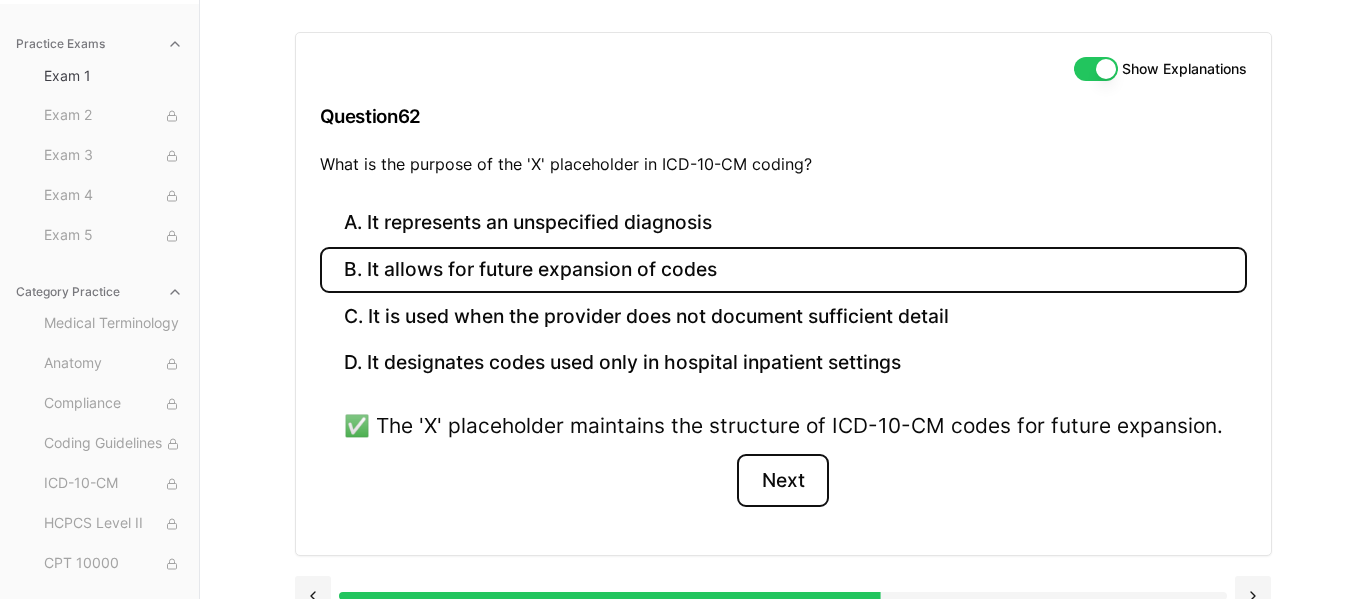 click on "Next" at bounding box center (782, 481) 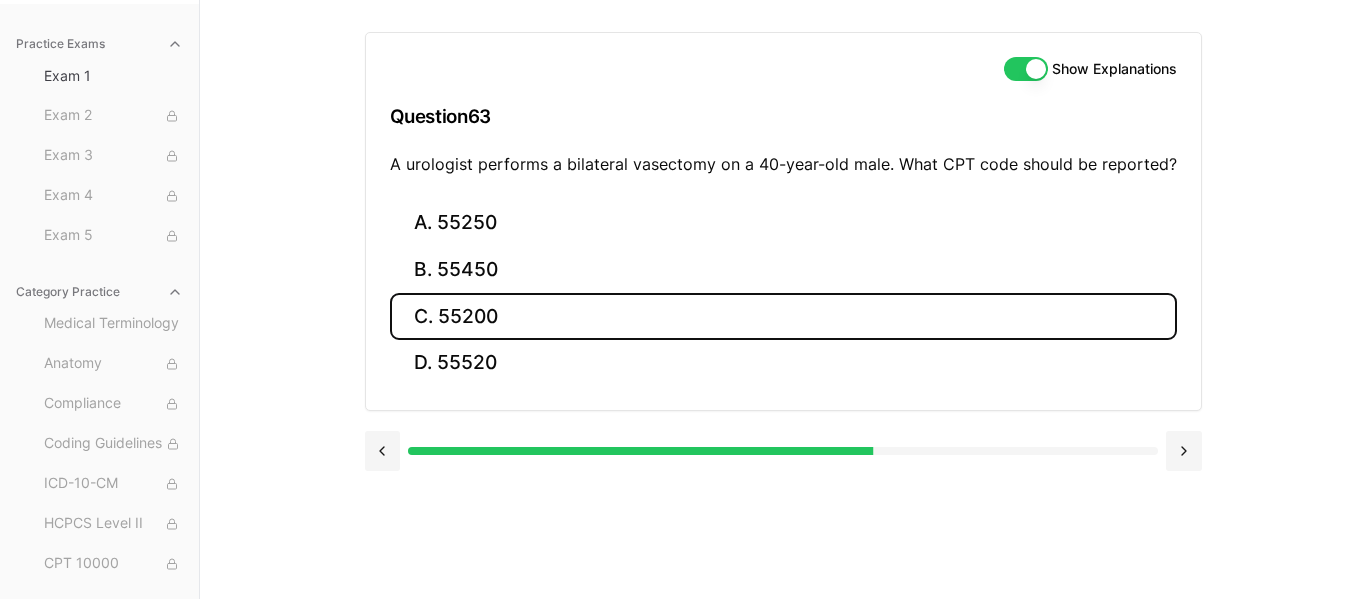 click on "C. 55200" at bounding box center [783, 316] 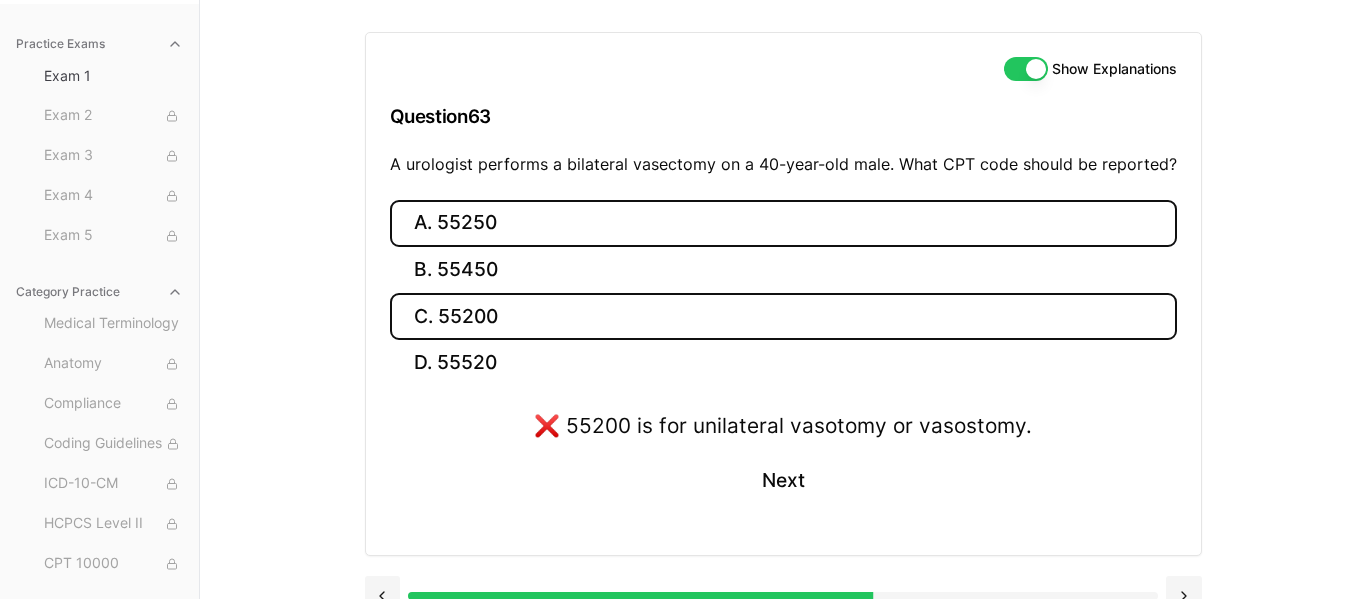 click on "A. 55250" at bounding box center (783, 223) 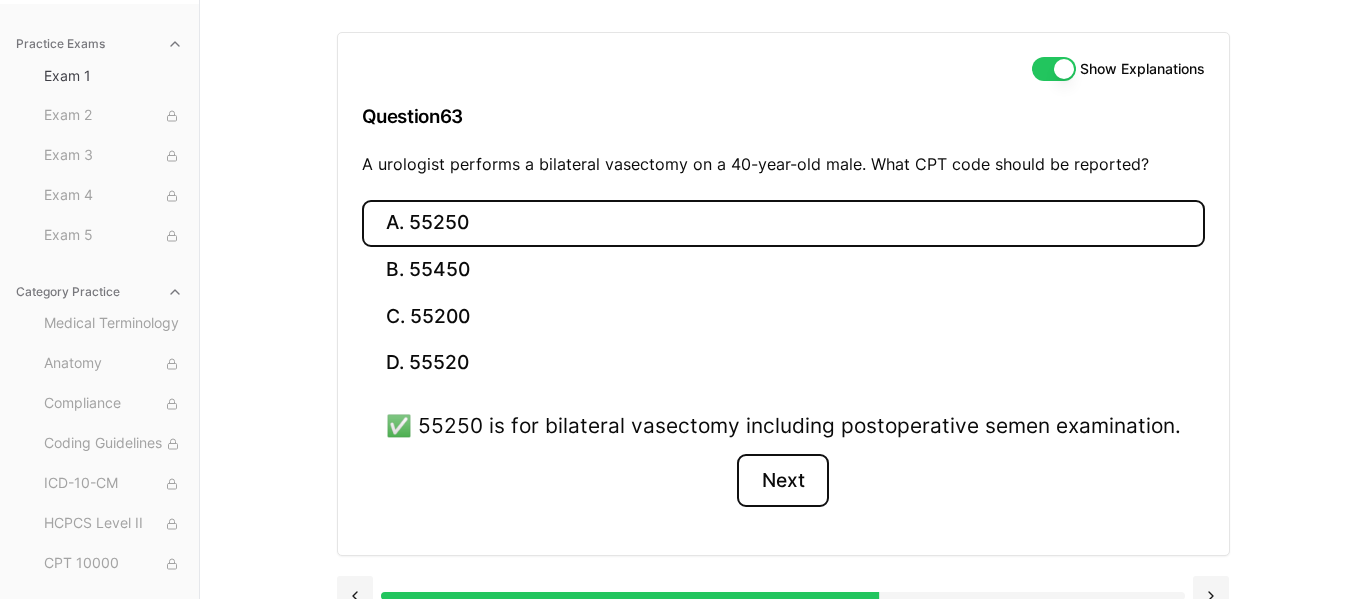 click on "Next" at bounding box center (782, 481) 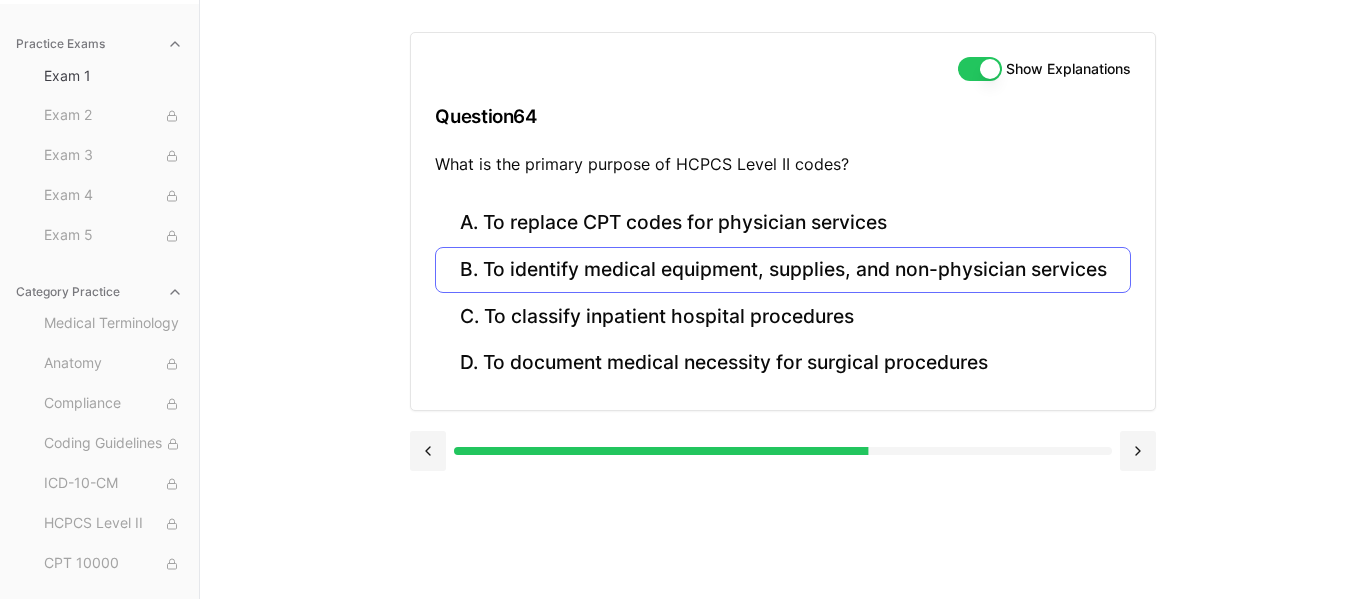click on "B. To identify medical equipment, supplies, and non-physician services" at bounding box center [782, 270] 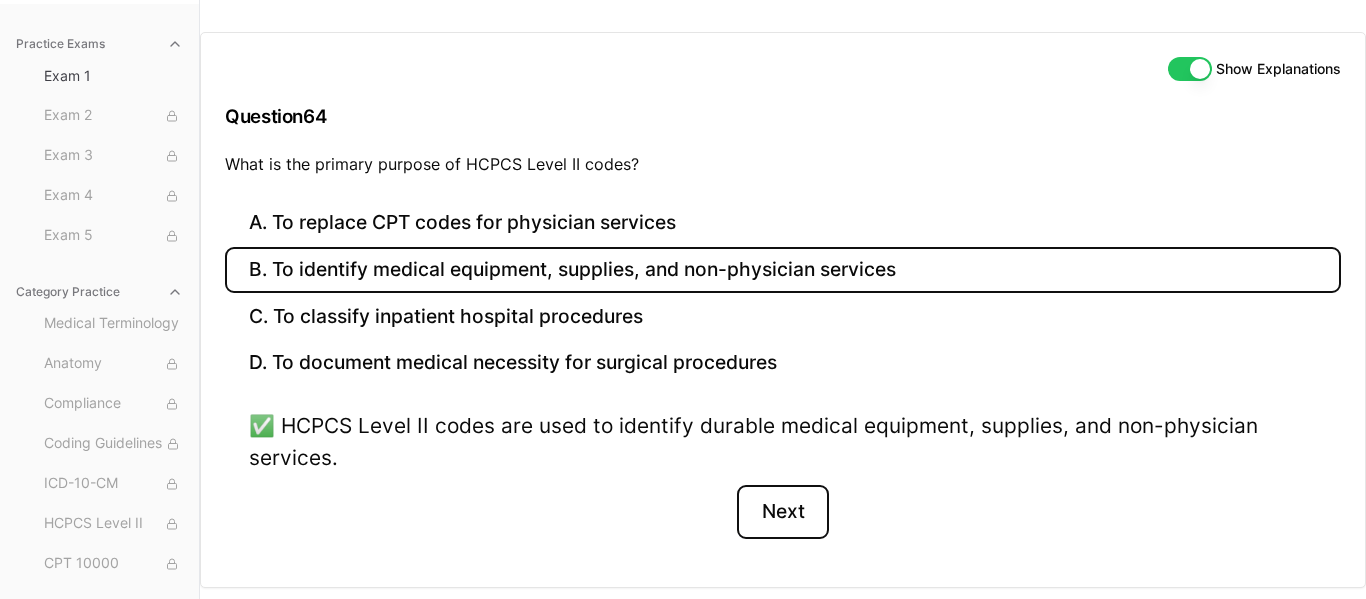 click on "Next" at bounding box center (782, 512) 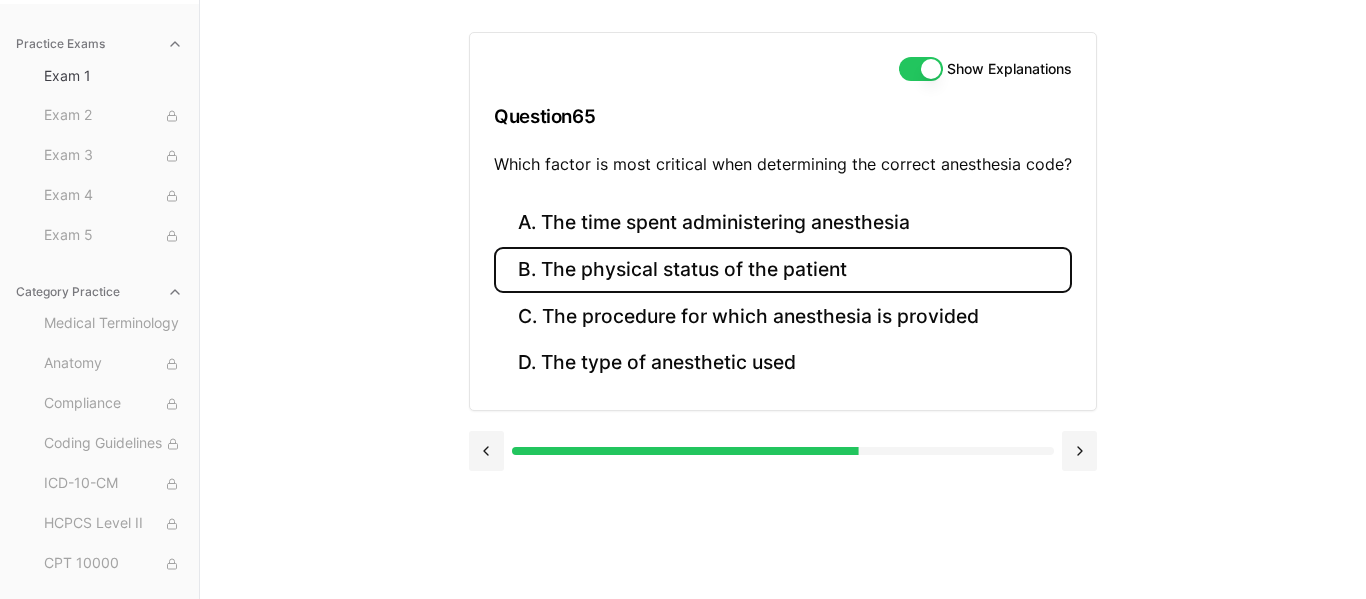 click on "B. The physical status of the patient" at bounding box center [783, 270] 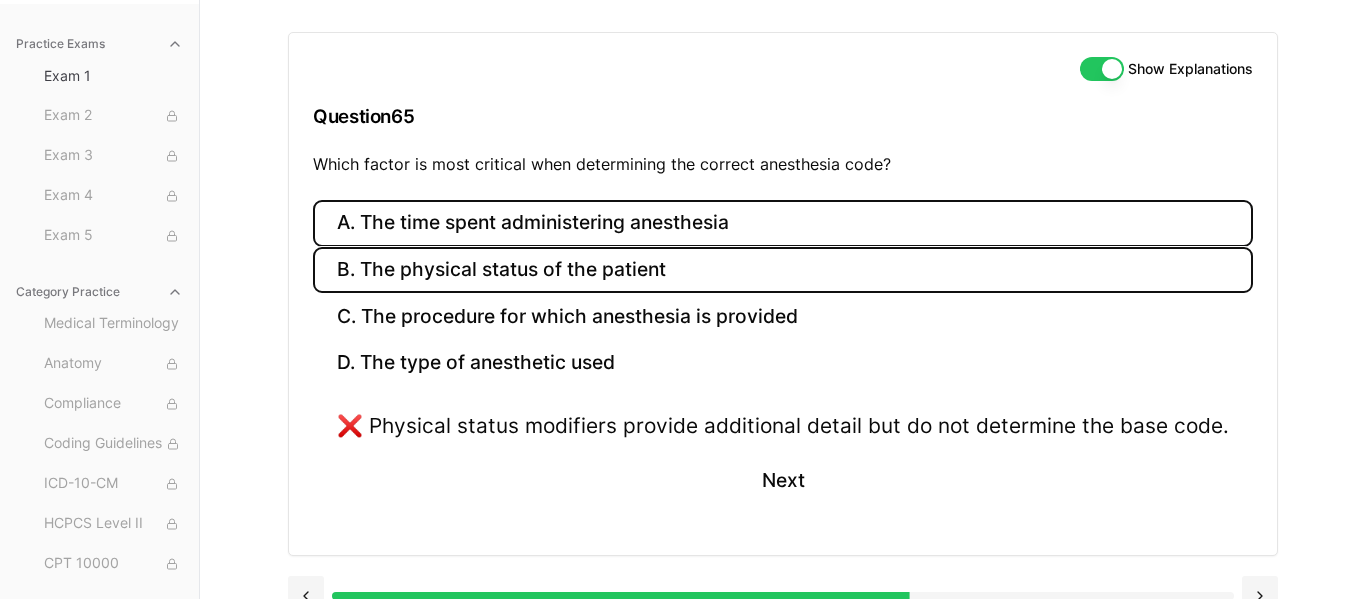 click on "A. The time spent administering anesthesia" at bounding box center [783, 223] 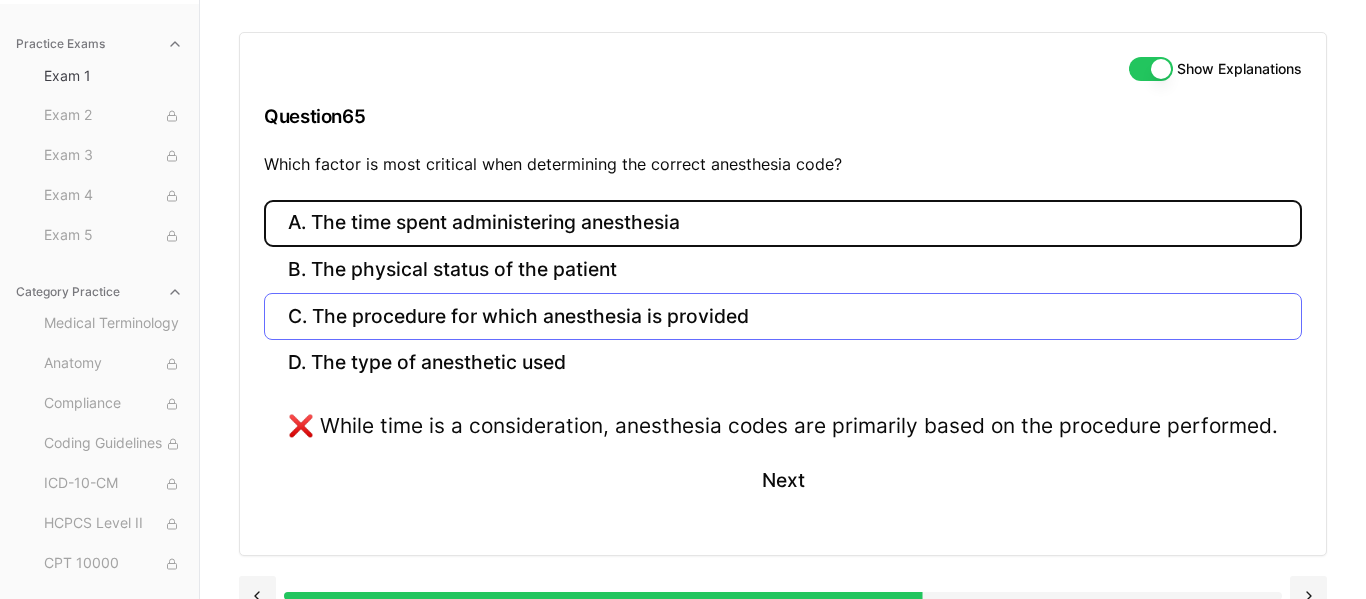 click on "C. The procedure for which anesthesia is provided" at bounding box center (783, 316) 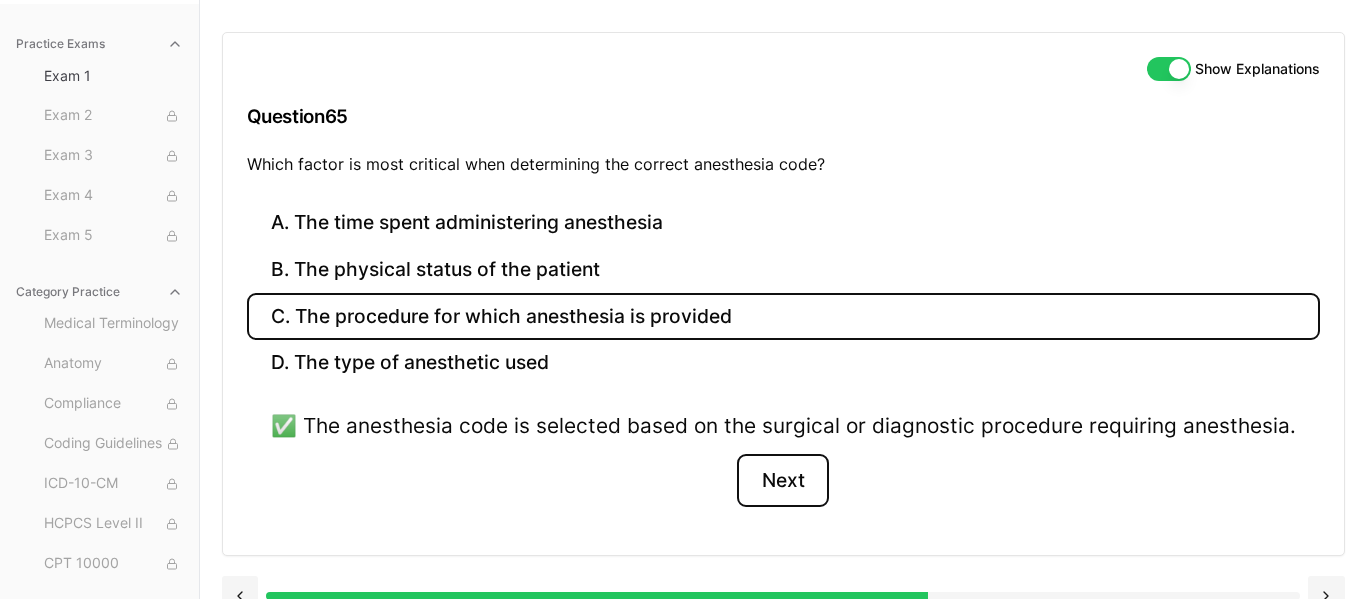 click on "Next" at bounding box center (782, 481) 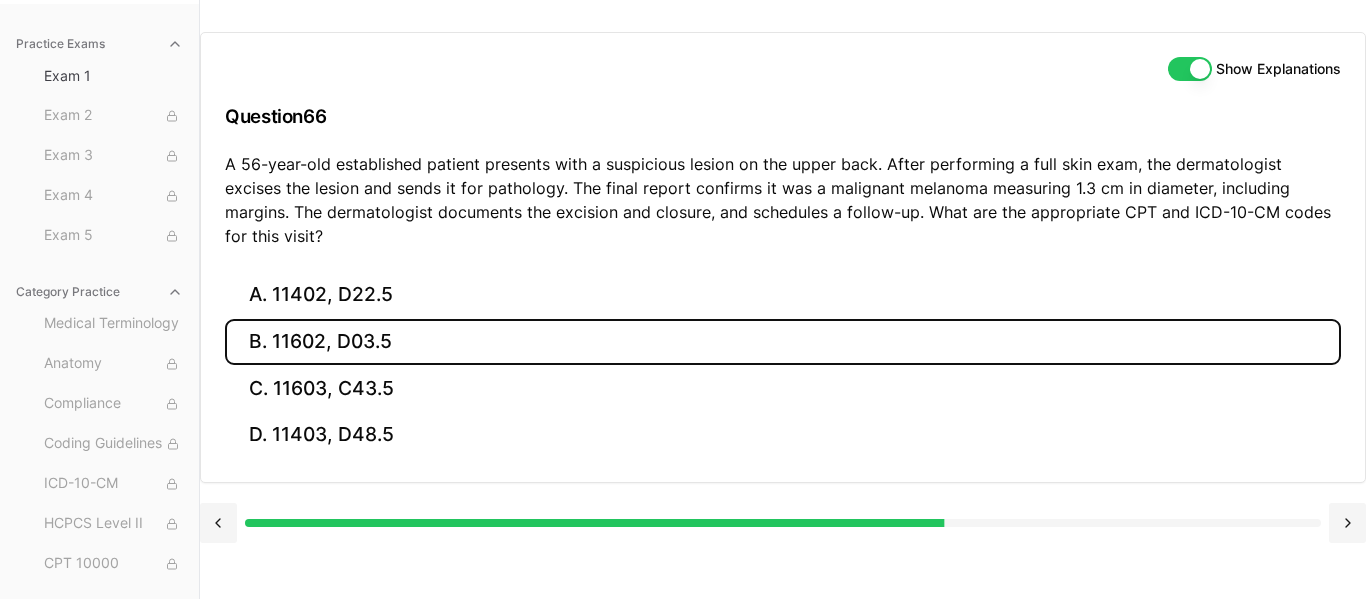 click on "B. 11602, D03.5" at bounding box center [783, 342] 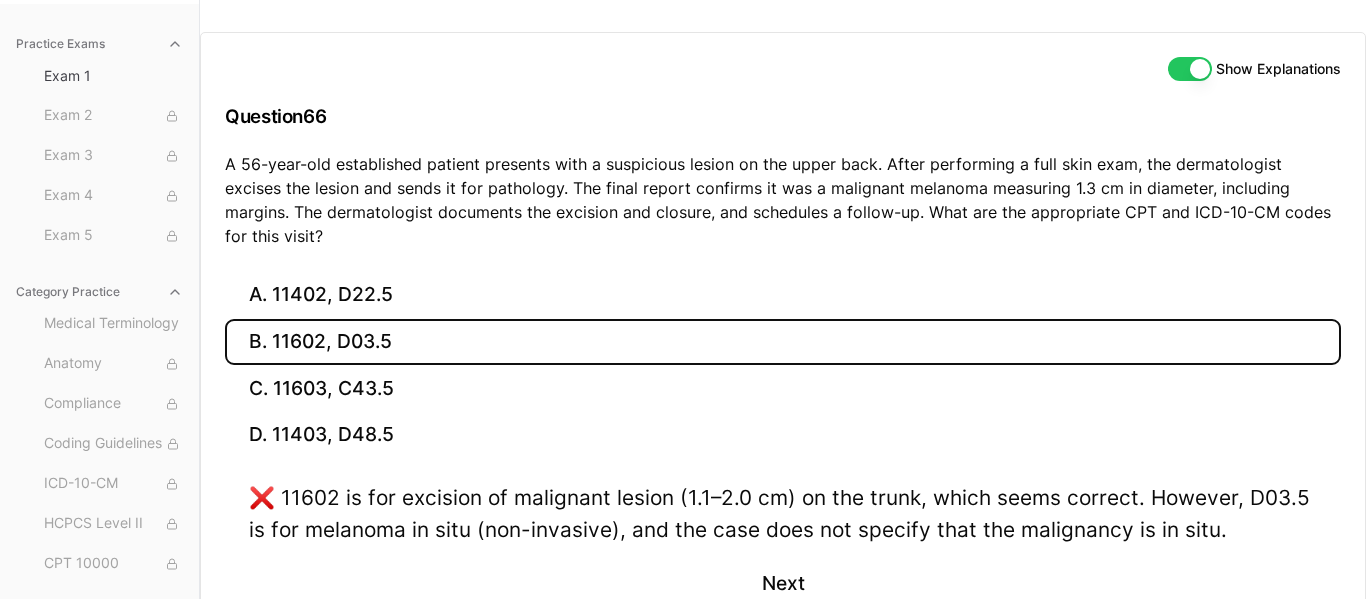 click on "Practice Exams Exam 1   Exam 2   Exam 3   Exam 4   Exam 5   Category Practice Medical Terminology   Anatomy   Compliance   Coding Guidelines   ICD-10-CM   HCPCS Level II   CPT 10000   CPT 20000   CPT 30000   CPT 40000   CPT 50000   CPT 60000   Radiology   Pathology   Medicine   E/M   Anesthesia   Case Studies   Show Explanations Question  66 A [AGE]-year-old established patient presents with a suspicious lesion on the upper back. After performing a full skin exam, the dermatologist excises the lesion and sends it for pathology. The final report confirms it was a malignant melanoma measuring 1.3 cm in diameter, including margins. The dermatologist documents the excision and closure, and schedules a follow-up. What are the appropriate CPT and ICD-10-CM codes for this visit? A. [NUMBER], D[NUMBER]. B. [NUMBER], D[NUMBER]. C. [NUMBER], C[NUMBER]. D. [NUMBER], D[NUMBER]. Next" at bounding box center (683, 308) 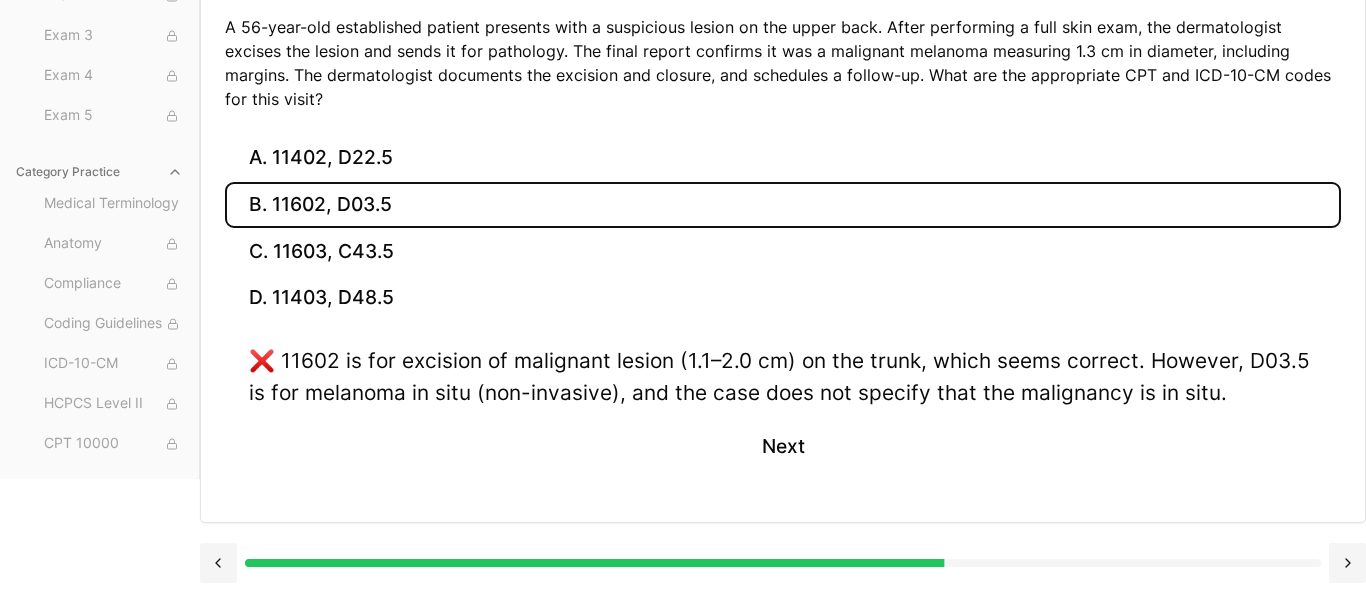 scroll, scrollTop: 384, scrollLeft: 0, axis: vertical 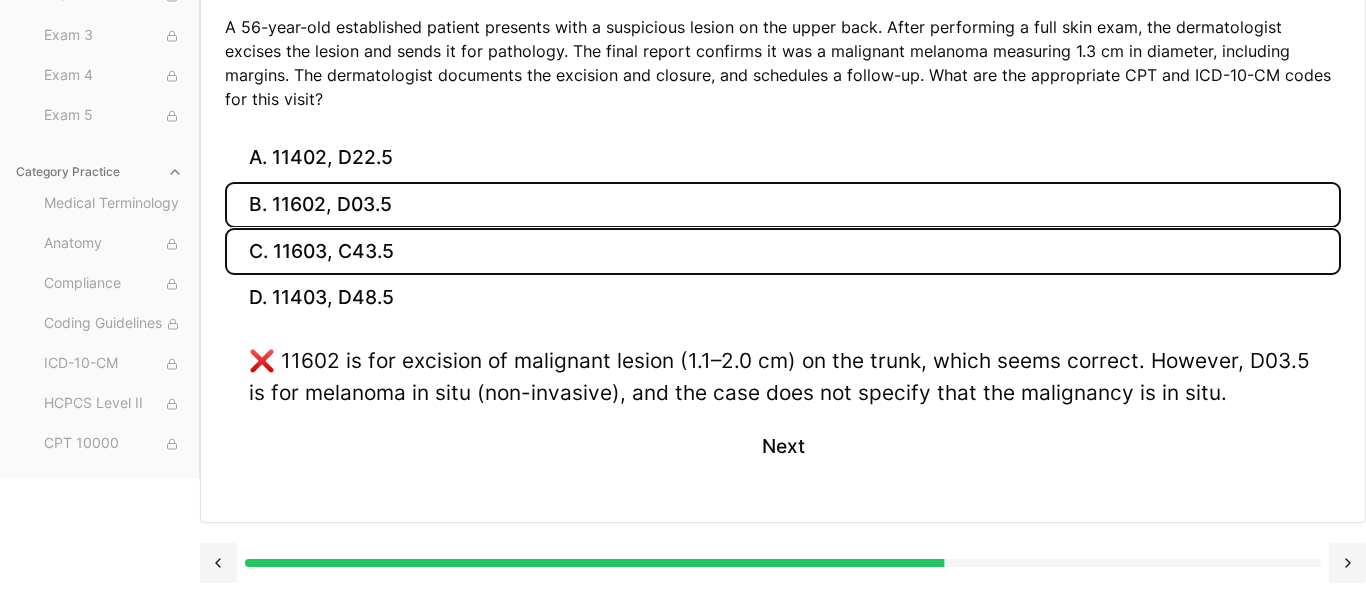 click on "C. 11603, C43.5" at bounding box center (783, 251) 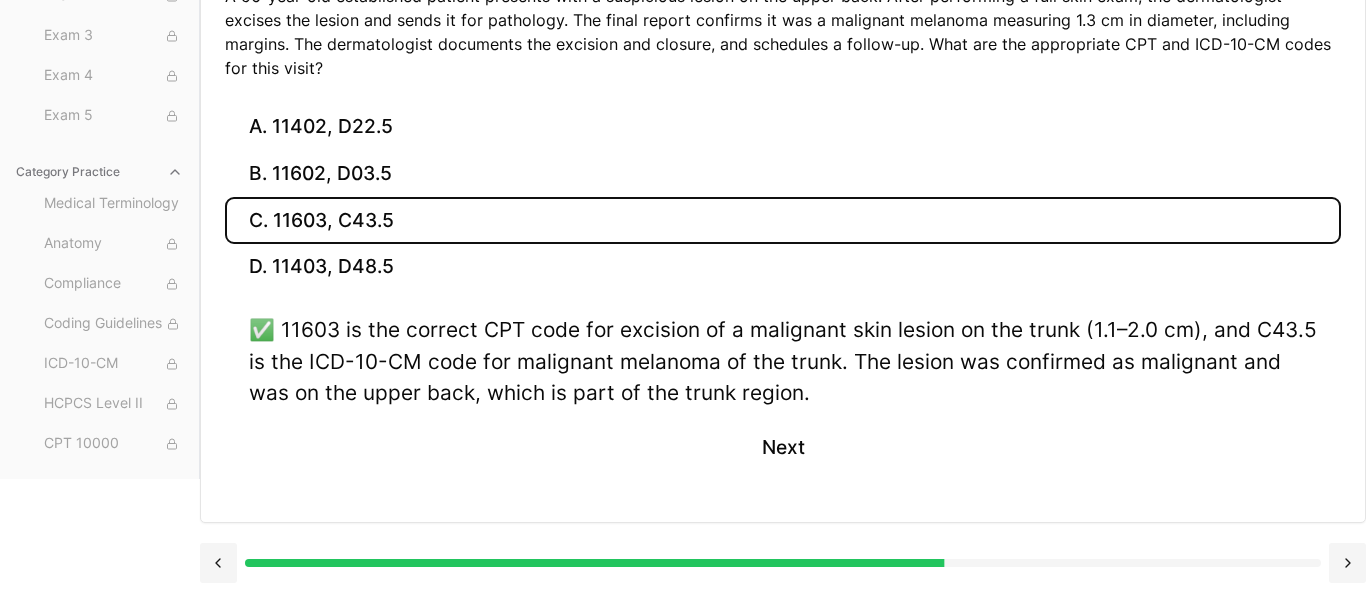 click on "A. [NUMBER], D[NUMBER]. B. [NUMBER], D[NUMBER]. C. [NUMBER], C[NUMBER]. D. [NUMBER], D[NUMBER]. ✅ [NUMBER] is the correct CPT code for excision of a malignant skin lesion on the trunk (1.1–2.0 cm), and C[NUMBER] is the ICD-10-CM code for malignant melanoma of the trunk. The lesion was confirmed as malignant and was on the upper back, which is part of the trunk region. Next" at bounding box center (783, 313) 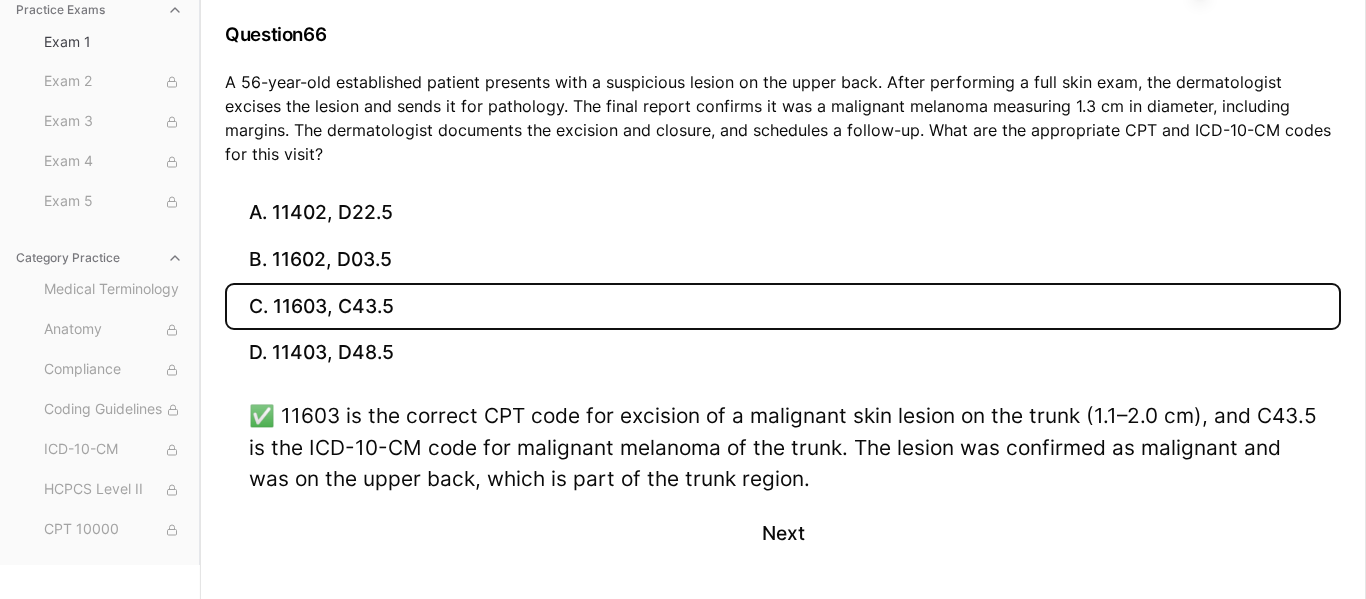 scroll, scrollTop: 264, scrollLeft: 0, axis: vertical 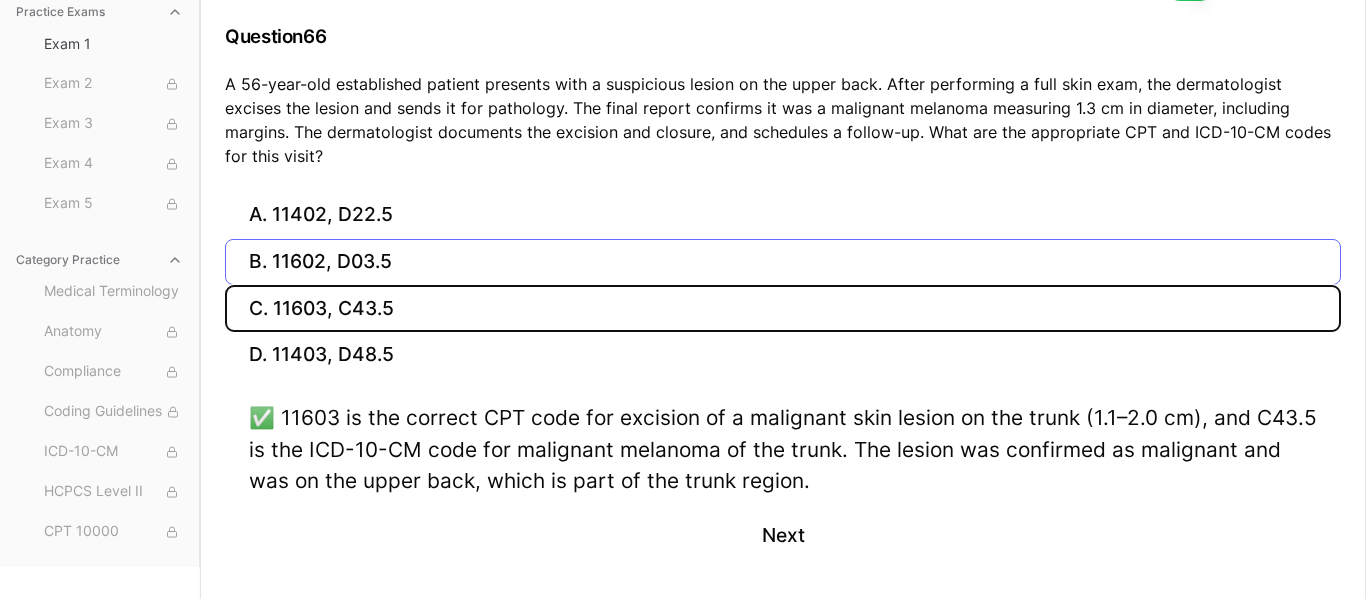 click on "B. 11602, D03.5" at bounding box center (783, 262) 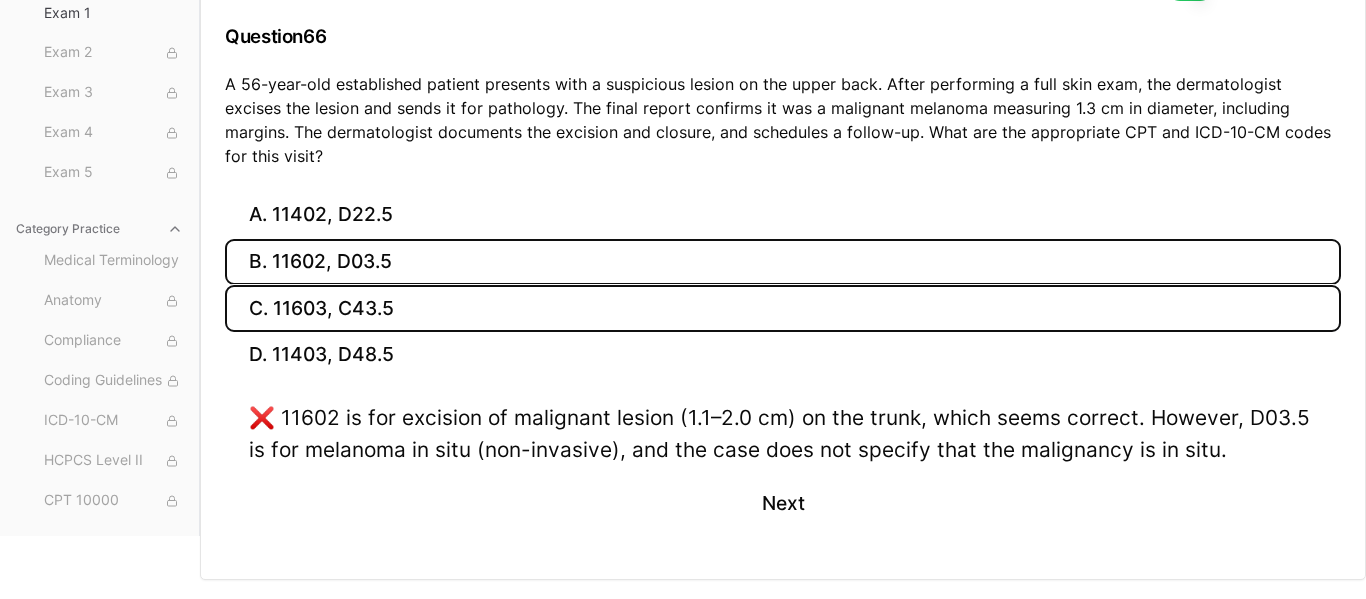 click on "C. 11603, C43.5" at bounding box center [783, 308] 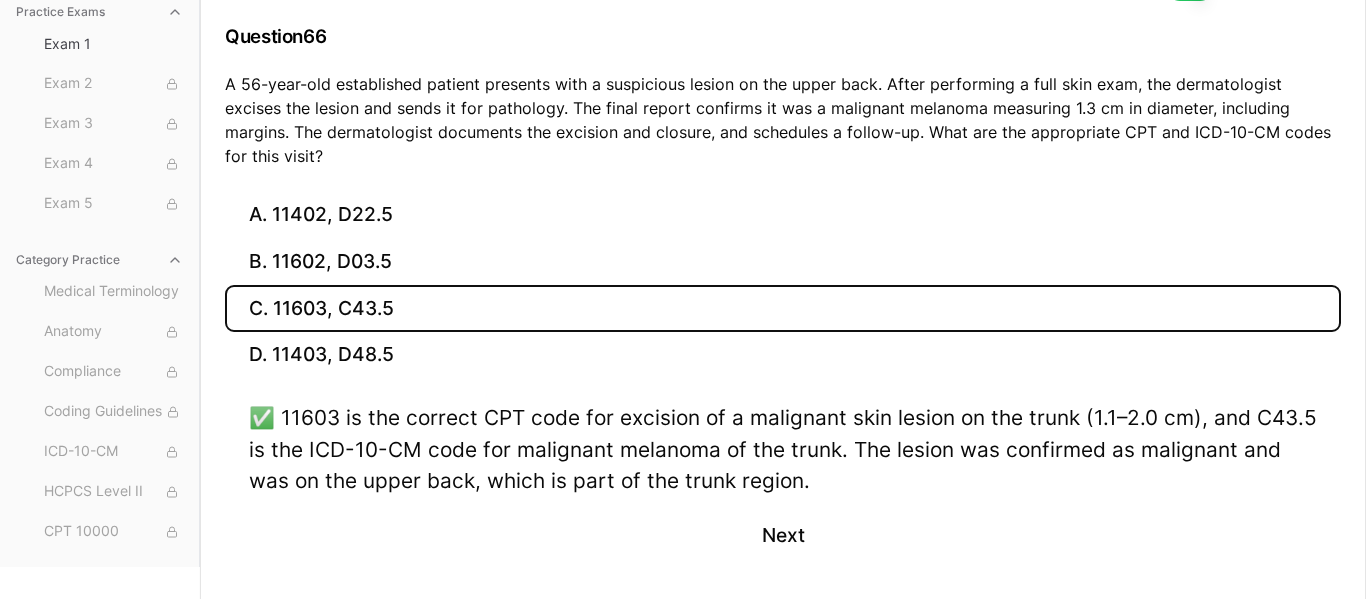 click on "Practice Exams Exam 1   Exam 2   Exam 3   Exam 4   Exam 5   Category Practice Medical Terminology   Anatomy   Compliance   Coding Guidelines   ICD-10-CM   HCPCS Level II   CPT 10000   CPT 20000   CPT 30000   CPT 40000   CPT 50000   CPT 60000   Radiology   Pathology   Medicine   E/M   Anesthesia   Case Studies   Show Explanations Question  66 A [AGE]-year-old established patient presents with a suspicious lesion on the upper back. After performing a full skin exam, the dermatologist excises the lesion and sends it for pathology. The final report confirms it was a malignant melanoma measuring 1.3 cm in diameter, including margins. The dermatologist documents the excision and closure, and schedules a follow-up. What are the appropriate CPT and ICD-10-CM codes for this visit? A. [NUMBER], D[NUMBER]. B. [NUMBER], D[NUMBER]. C. [NUMBER], C[NUMBER]. D. [NUMBER], D[NUMBER]. Next" at bounding box center (683, 243) 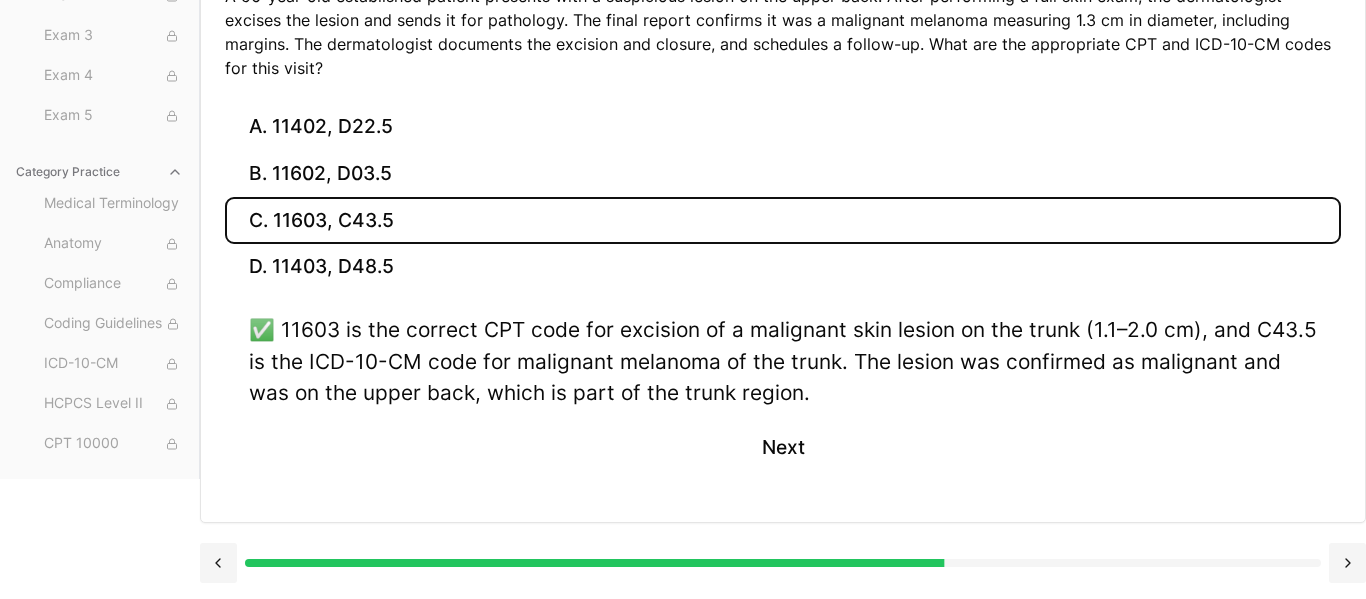 scroll, scrollTop: 462, scrollLeft: 0, axis: vertical 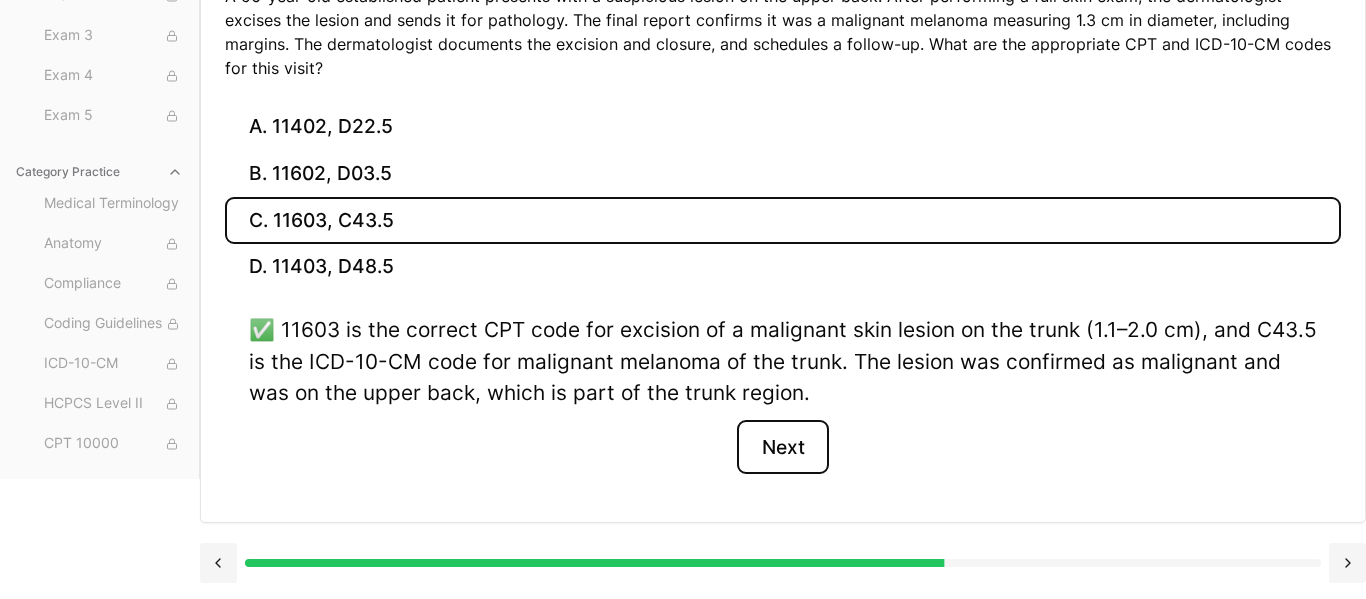 click on "Next" at bounding box center [782, 447] 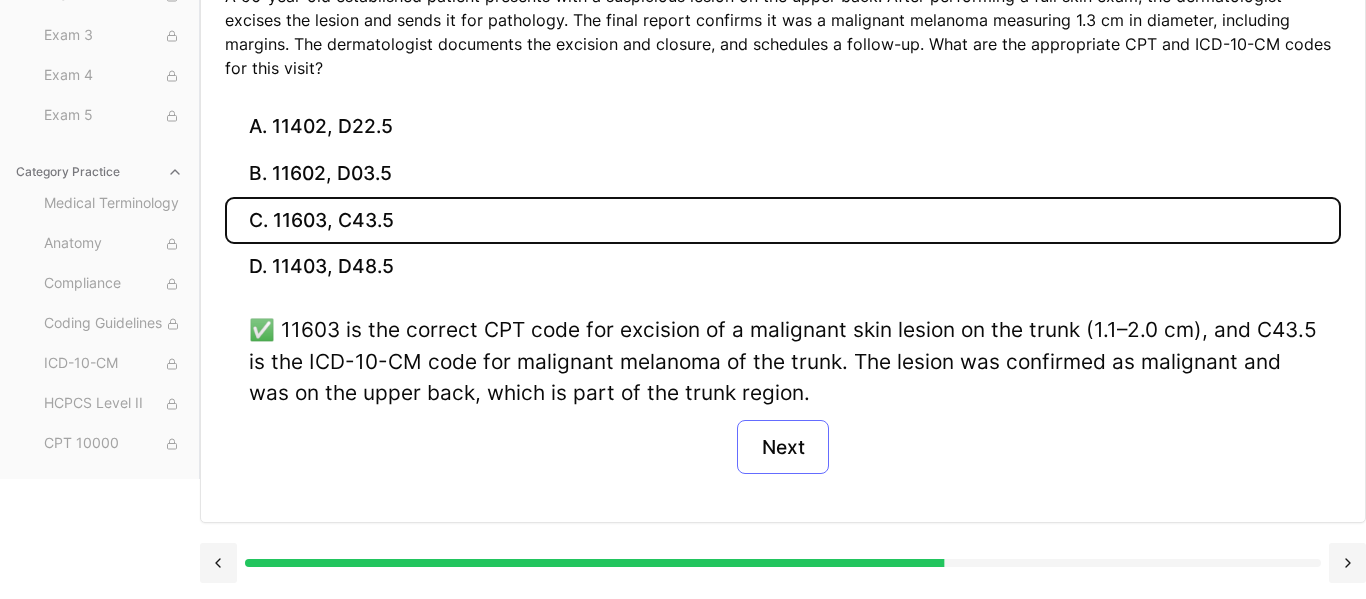 scroll, scrollTop: 184, scrollLeft: 0, axis: vertical 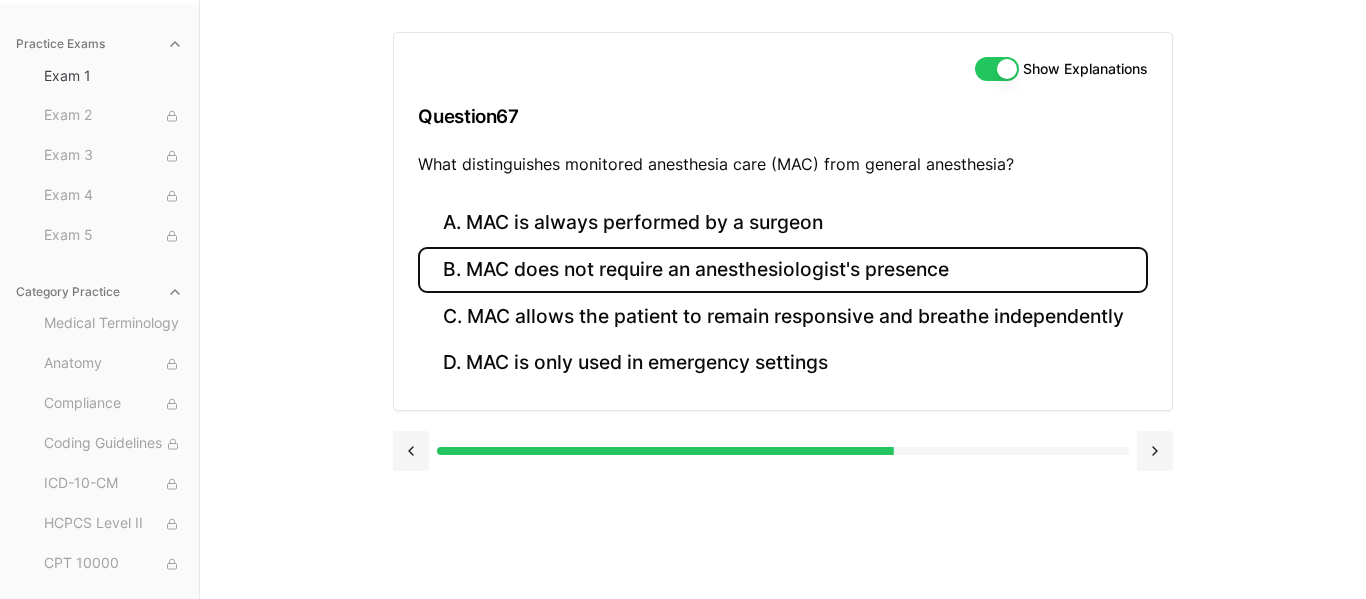 click on "B. MAC does not require an anesthesiologist's presence" at bounding box center (782, 270) 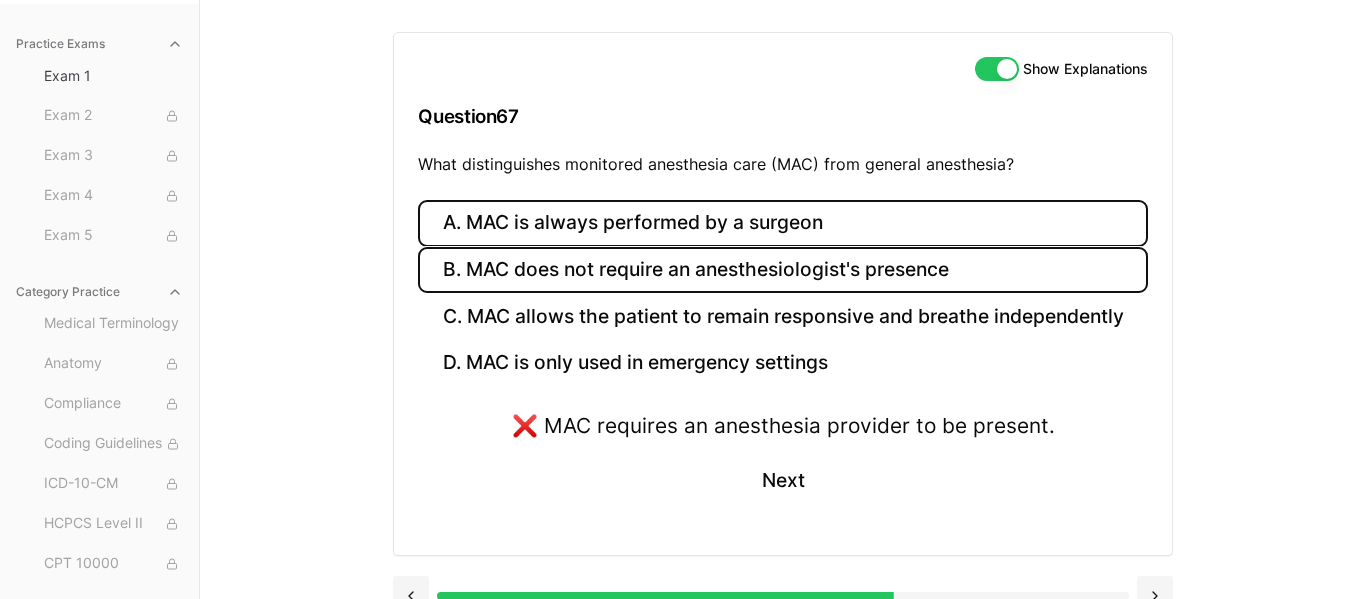 click on "A. MAC is always performed by a surgeon" at bounding box center (782, 223) 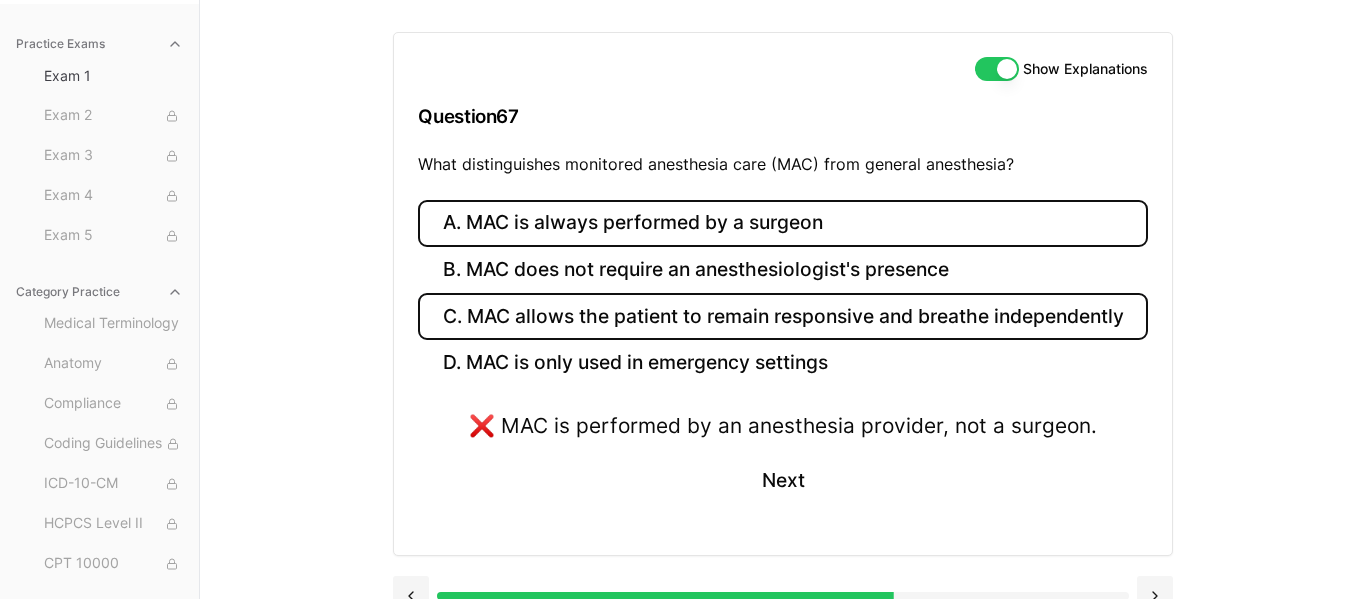 click on "C. MAC allows the patient to remain responsive and breathe independently" at bounding box center [782, 316] 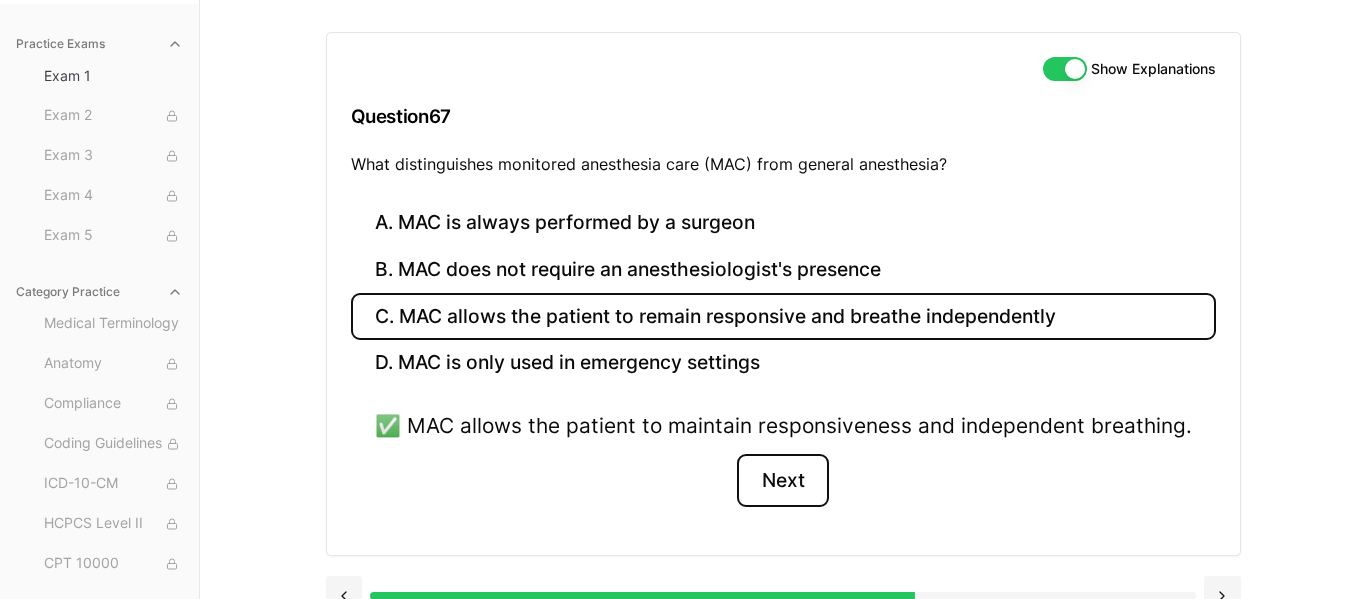 click on "Next" at bounding box center [782, 481] 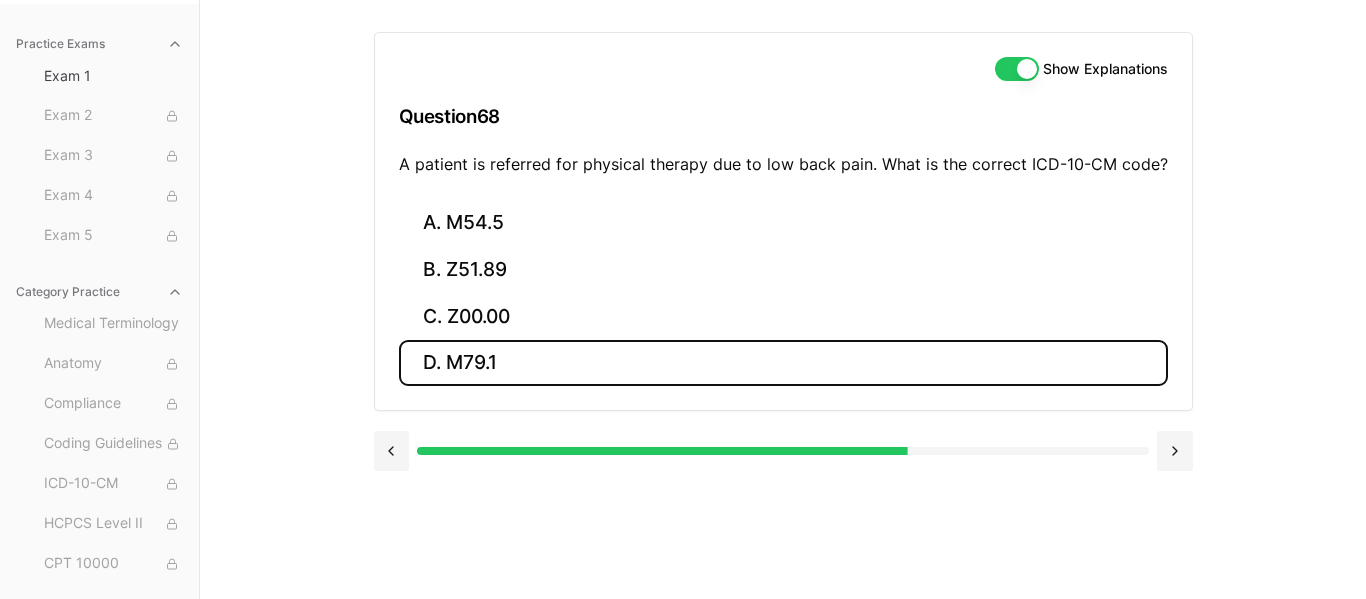 click on "D. M79.1" at bounding box center (783, 363) 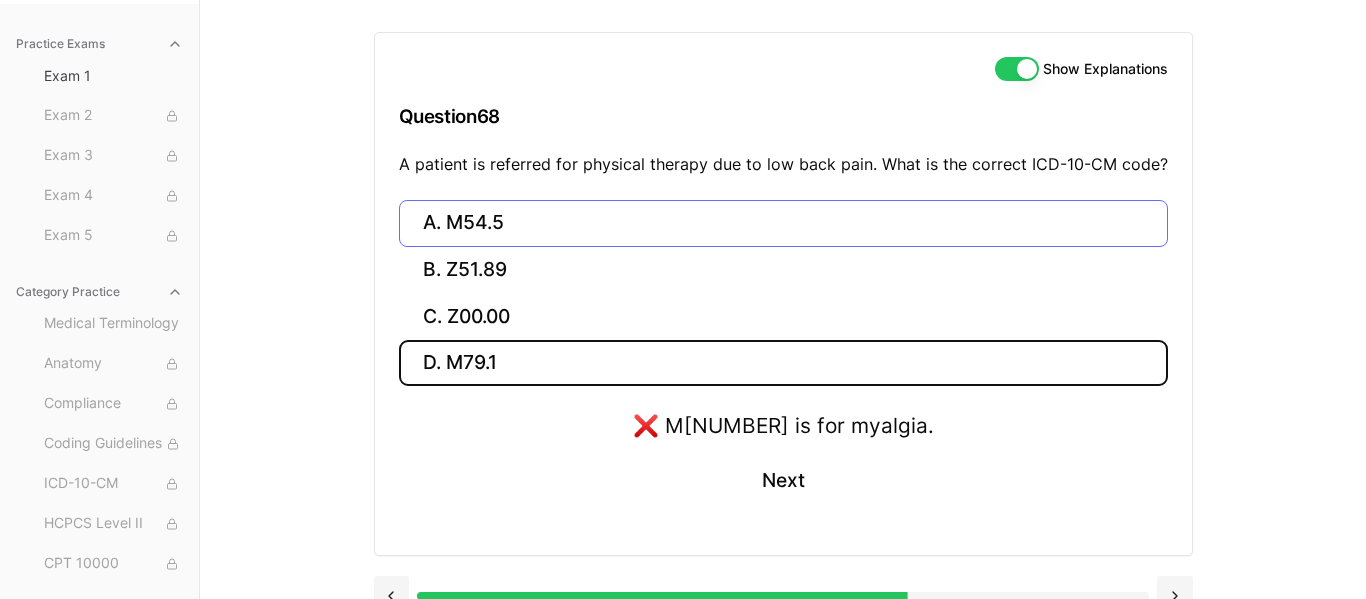 click on "A. M54.5" at bounding box center (783, 223) 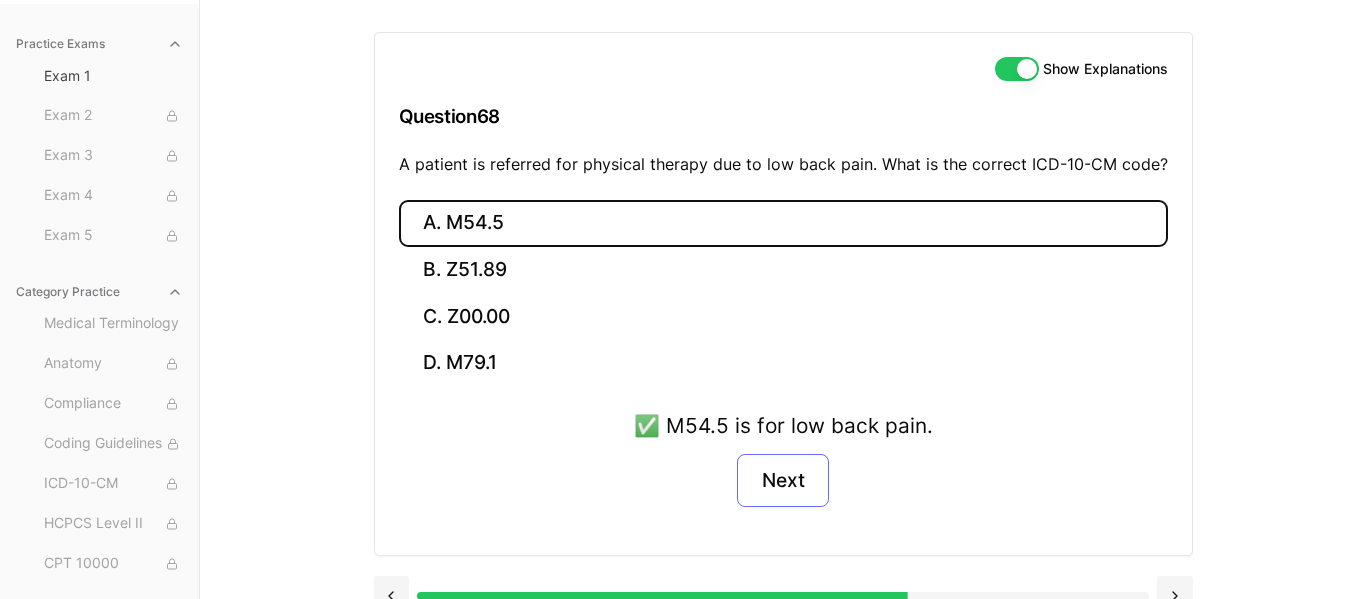 click on "Next" at bounding box center [782, 481] 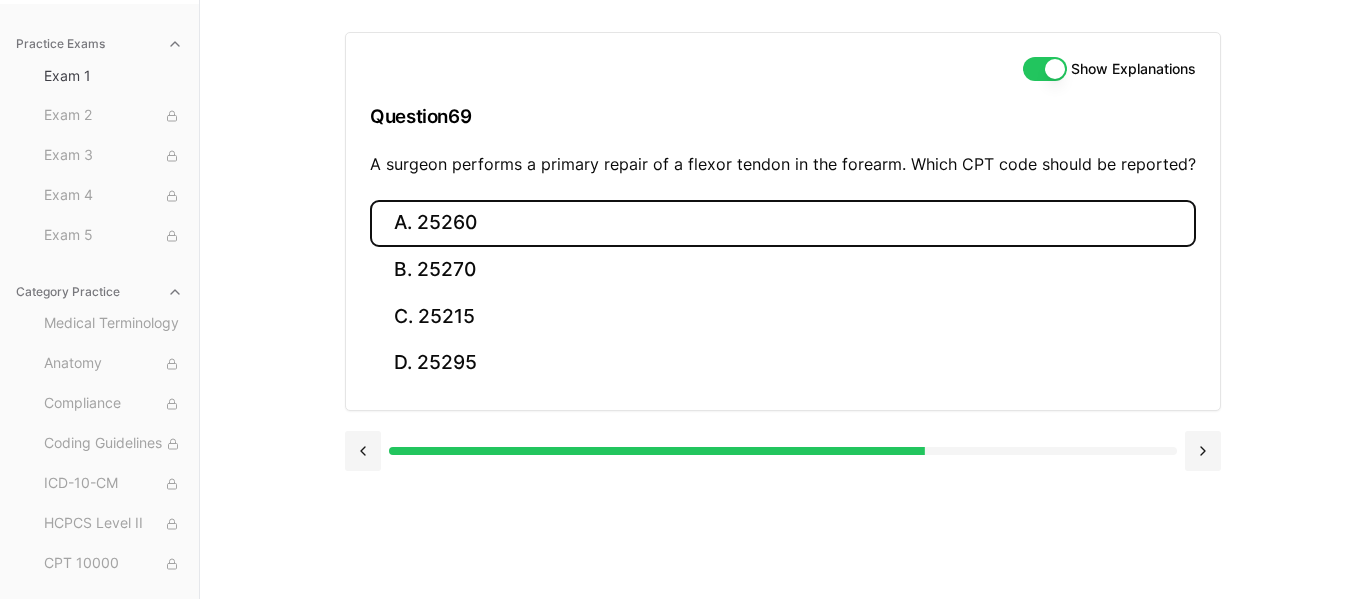 click on "A. 25260" at bounding box center [783, 223] 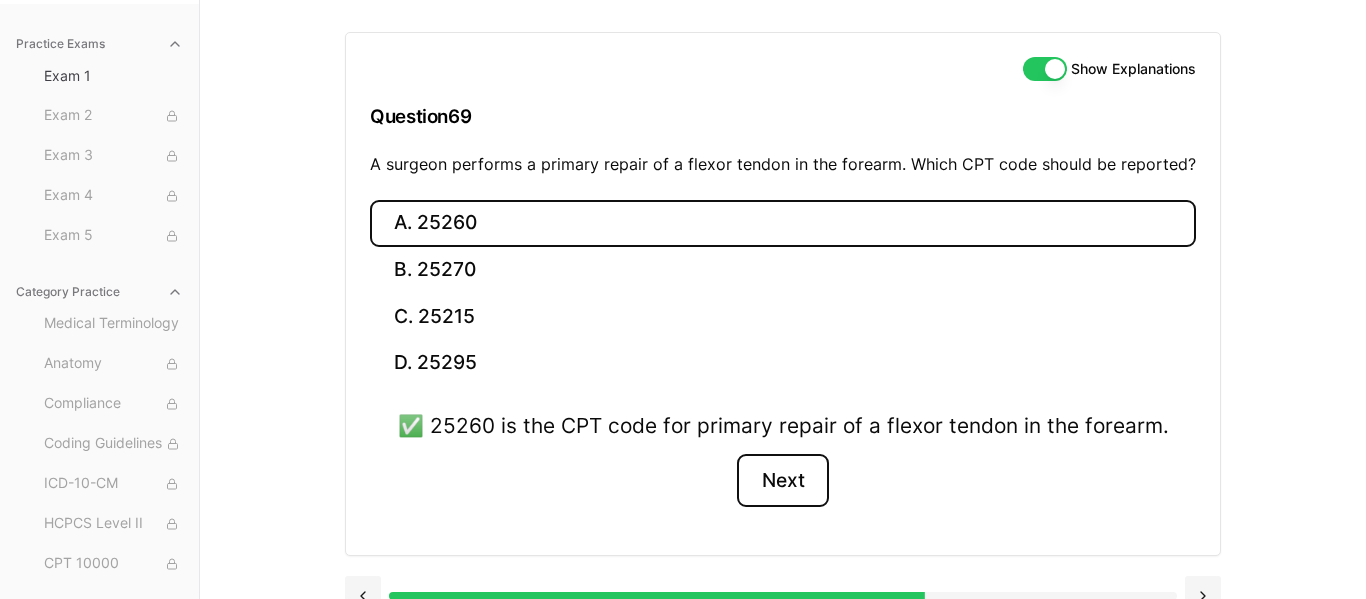 click on "Next" at bounding box center (782, 481) 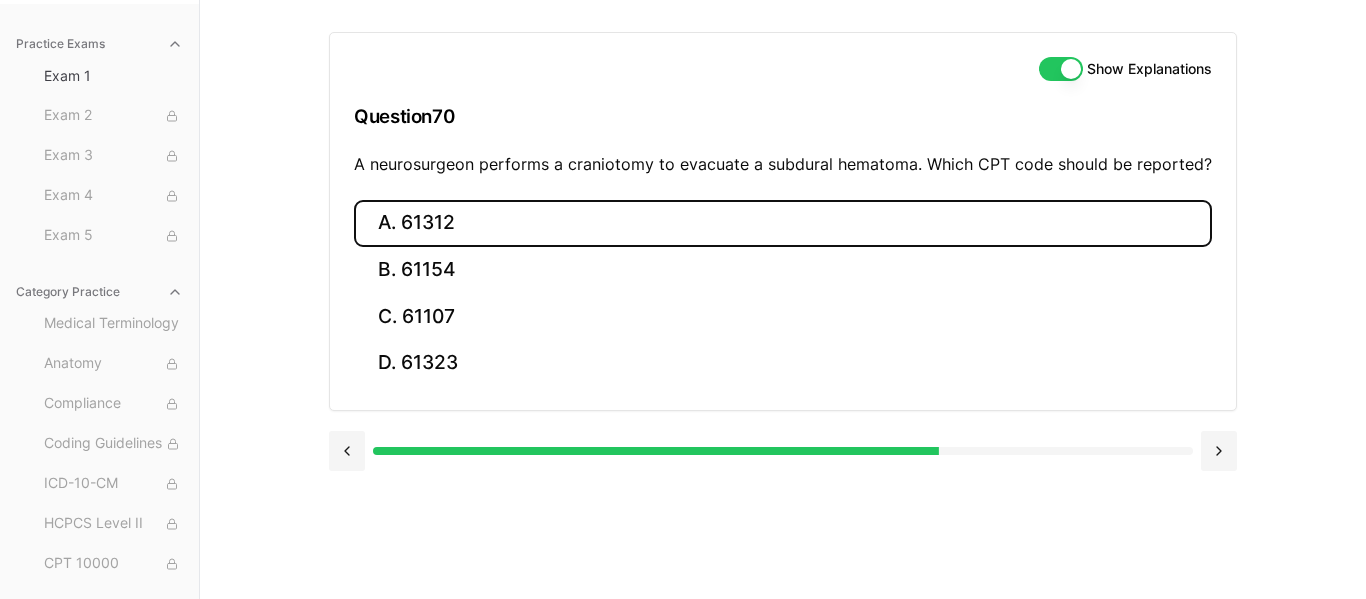 click on "A. 61312" at bounding box center [783, 223] 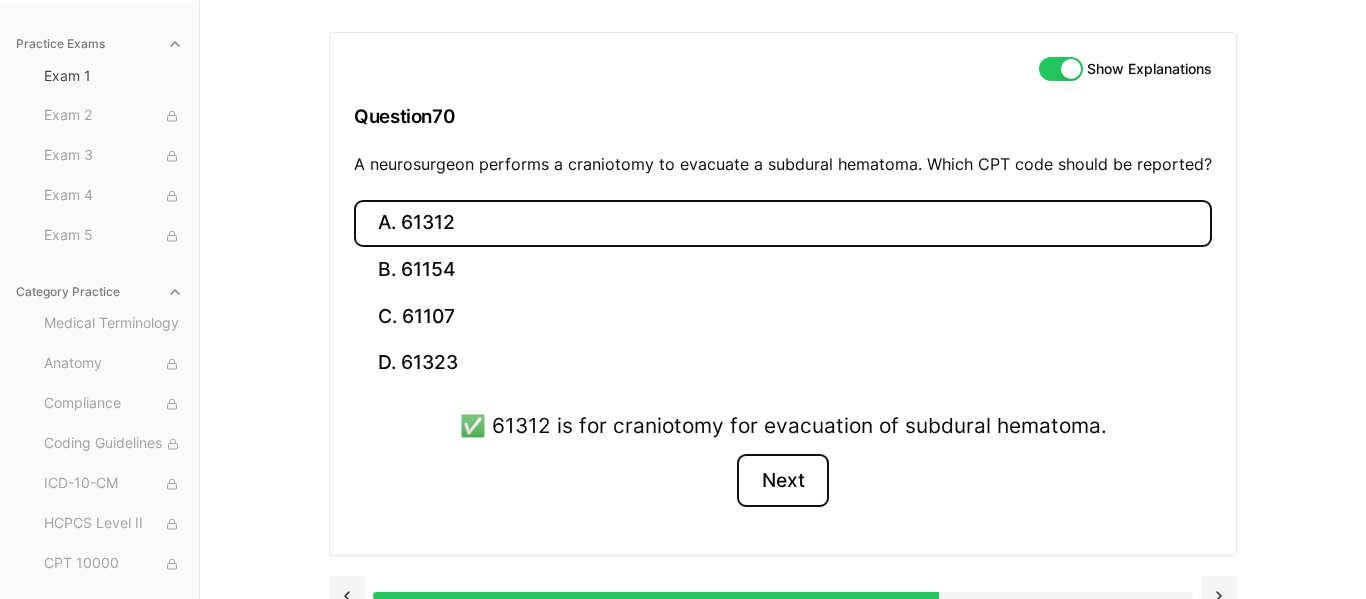 click on "Next" at bounding box center (782, 481) 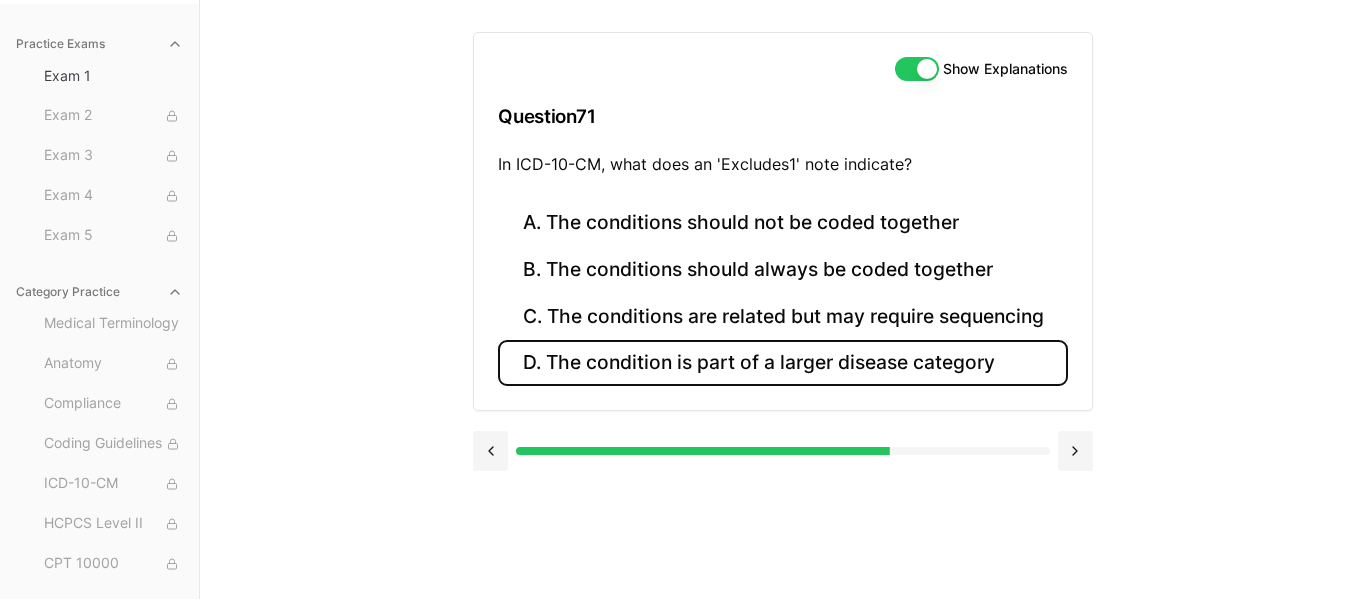 click on "D. The condition is part of a larger disease category" at bounding box center [782, 363] 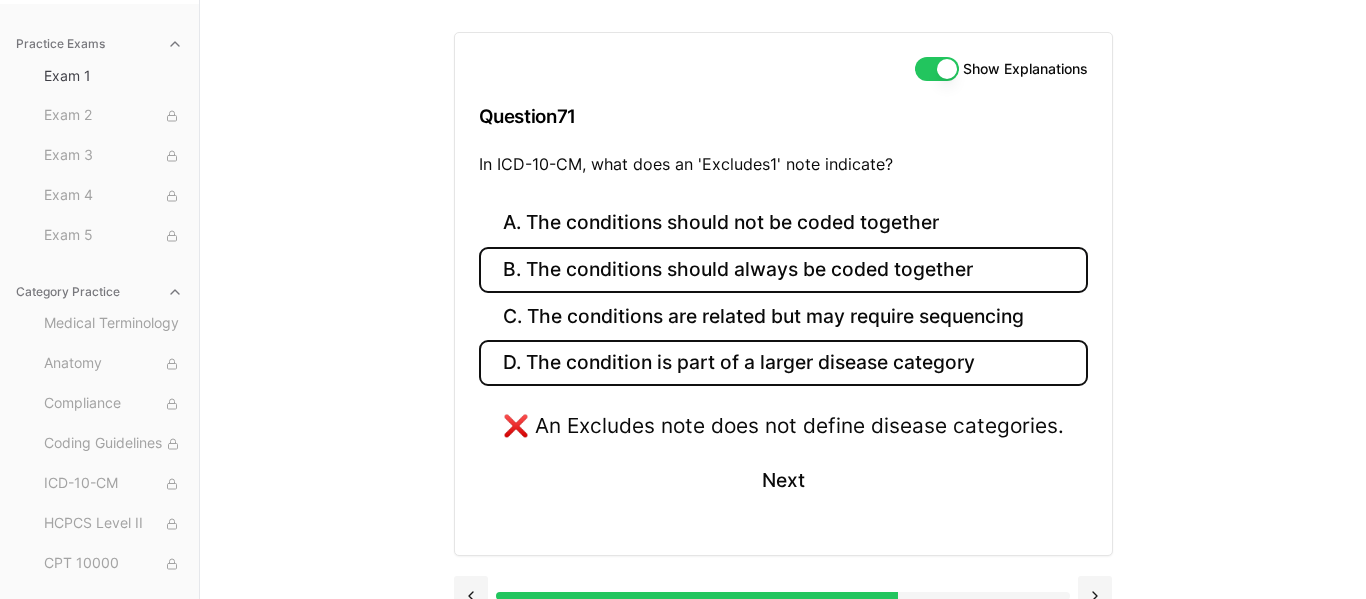 click on "B. The conditions should always be coded together" at bounding box center [783, 270] 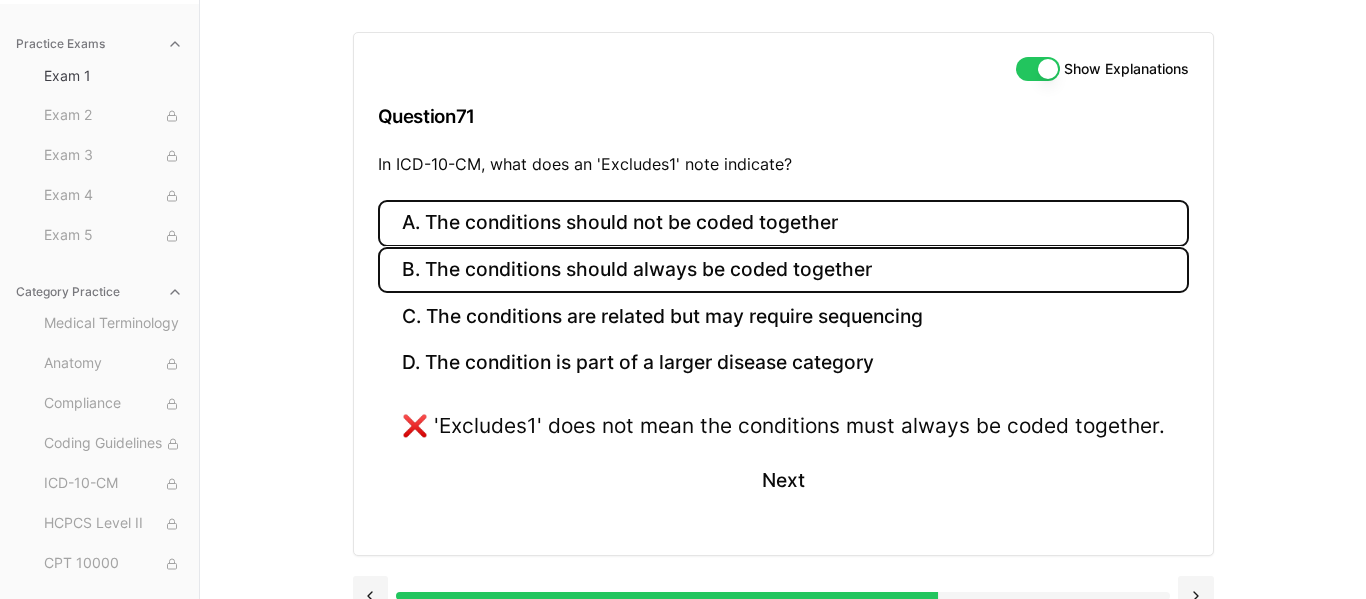 click on "A. The conditions should not be coded together" at bounding box center (783, 223) 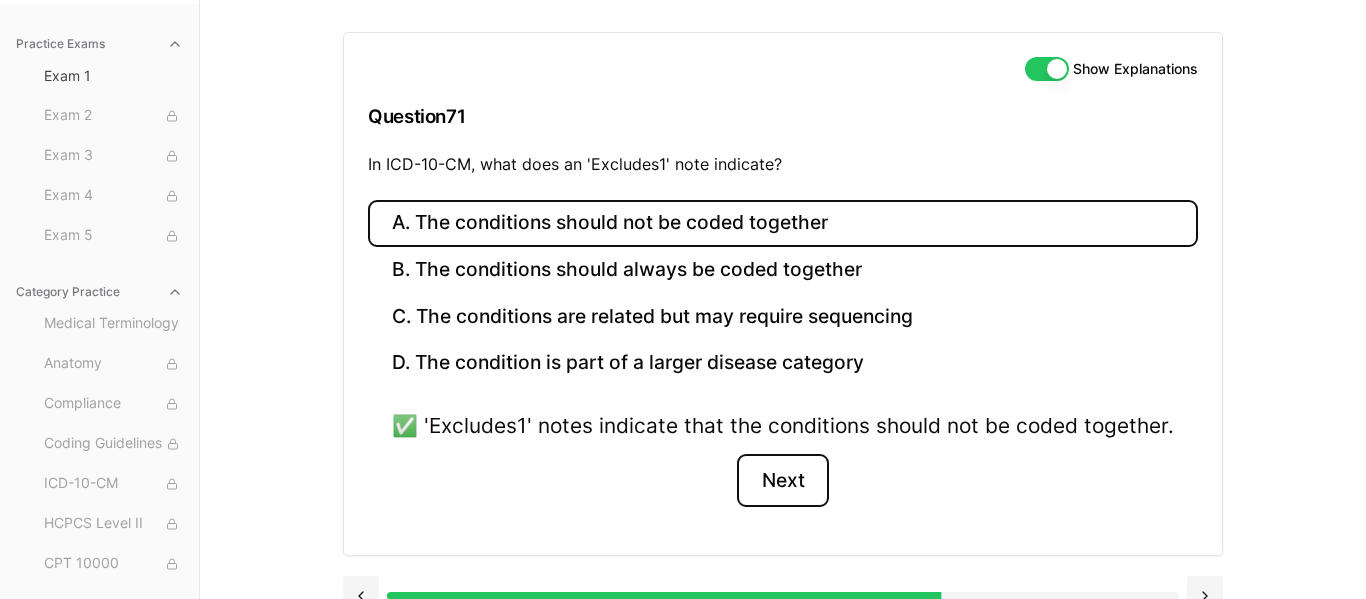 click on "Next" at bounding box center (782, 481) 